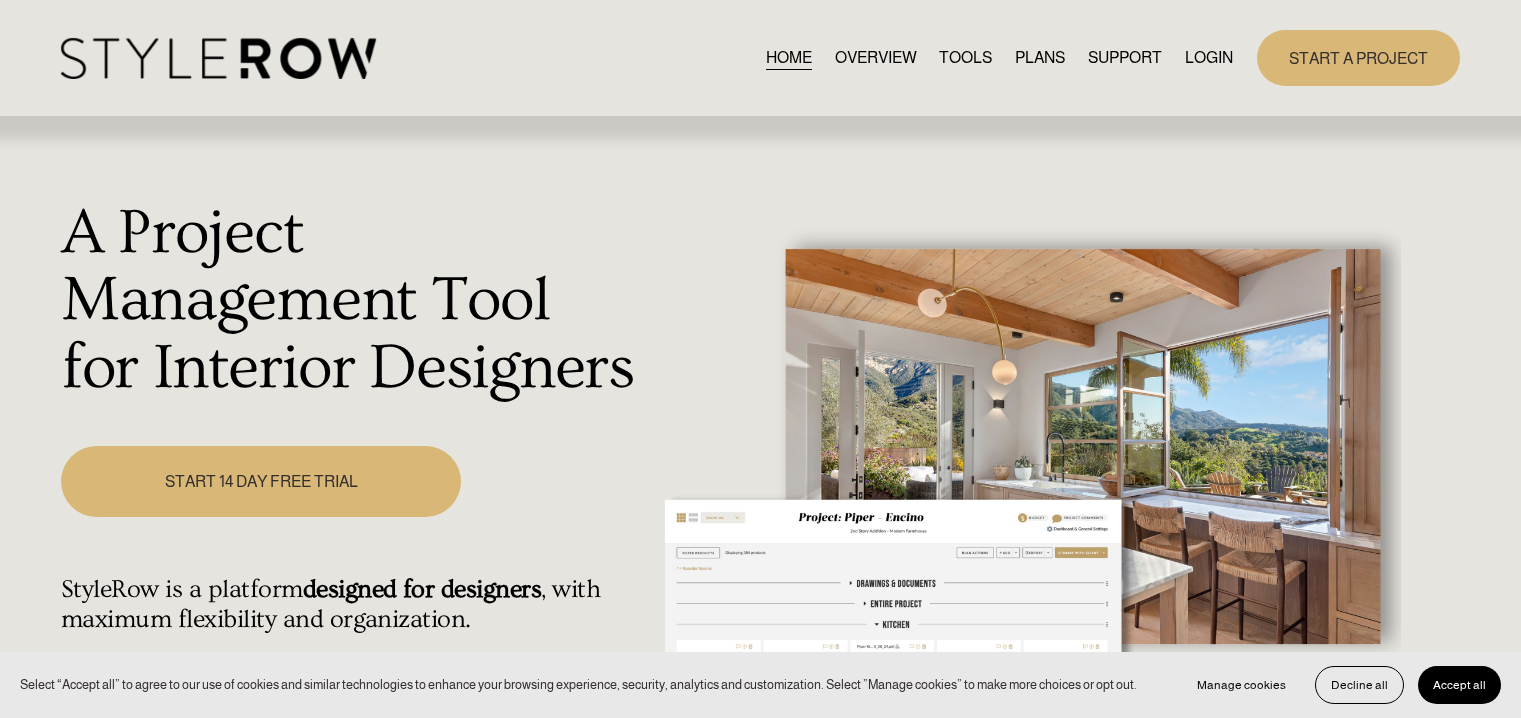 scroll, scrollTop: 0, scrollLeft: 0, axis: both 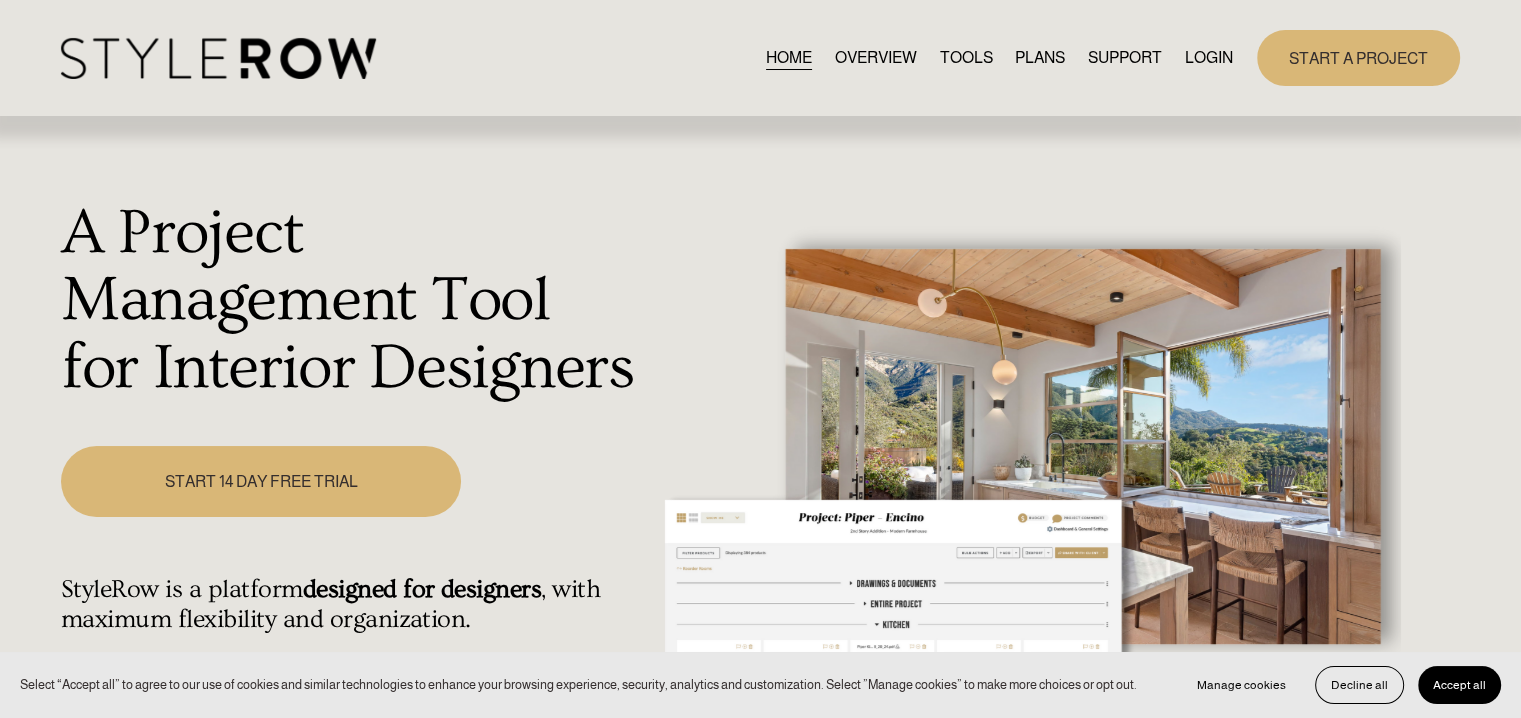 click on "LOGIN" at bounding box center [1209, 57] 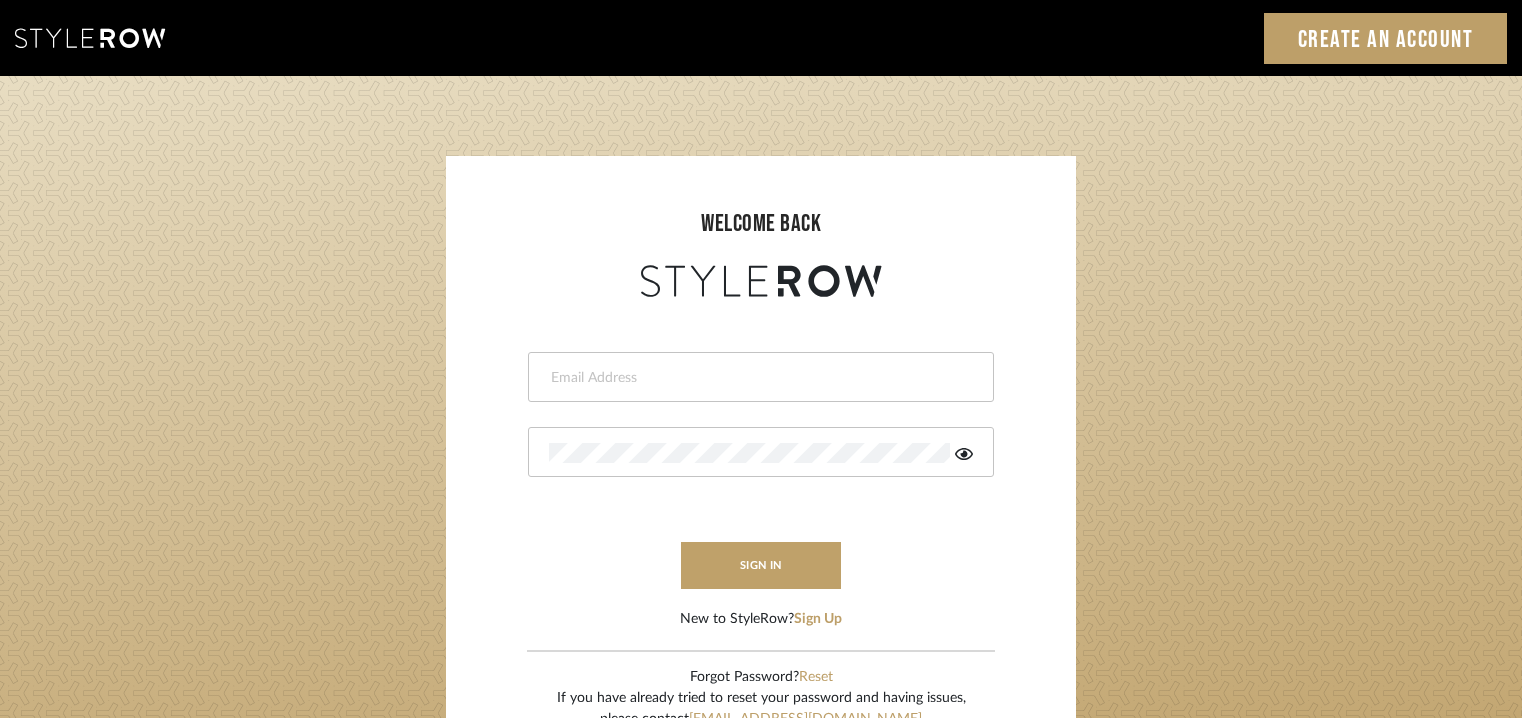 scroll, scrollTop: 0, scrollLeft: 0, axis: both 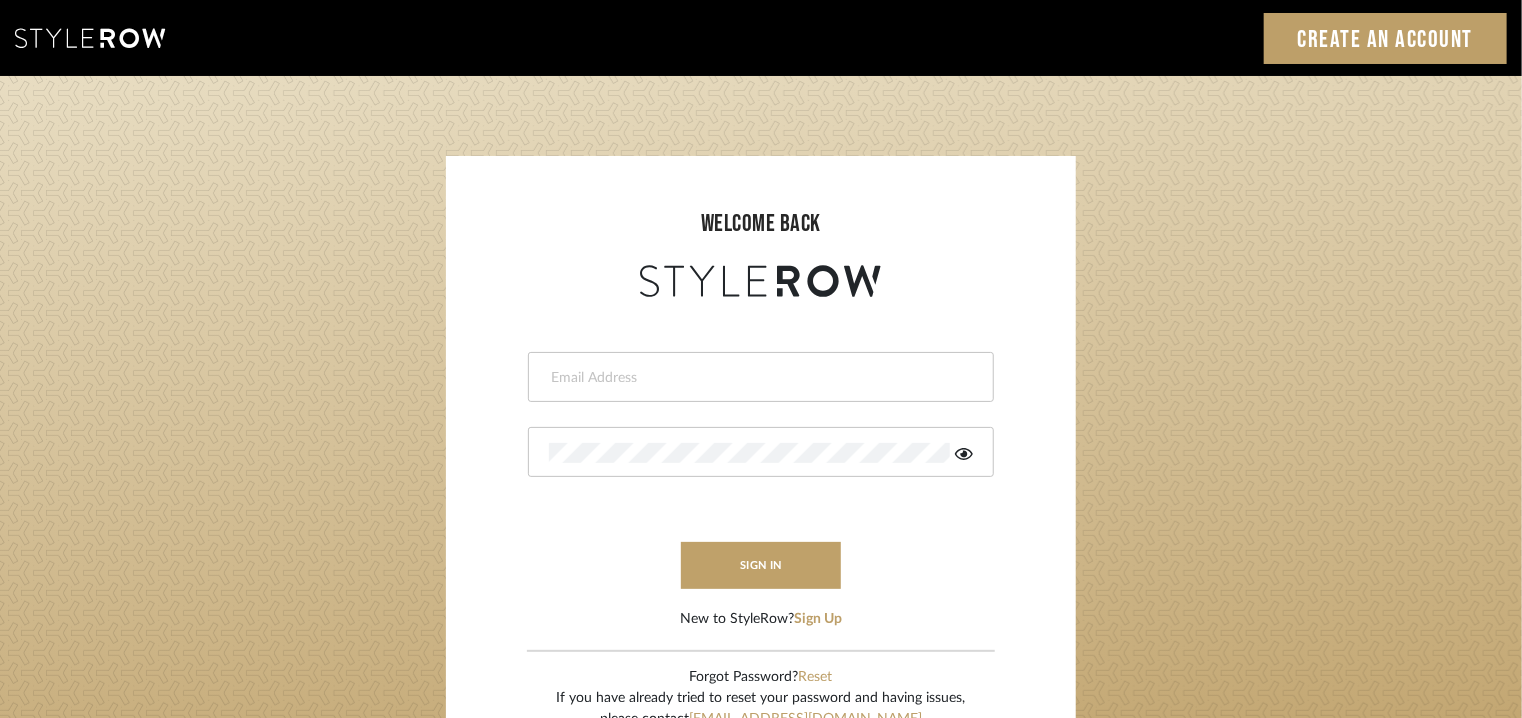 click at bounding box center (758, 378) 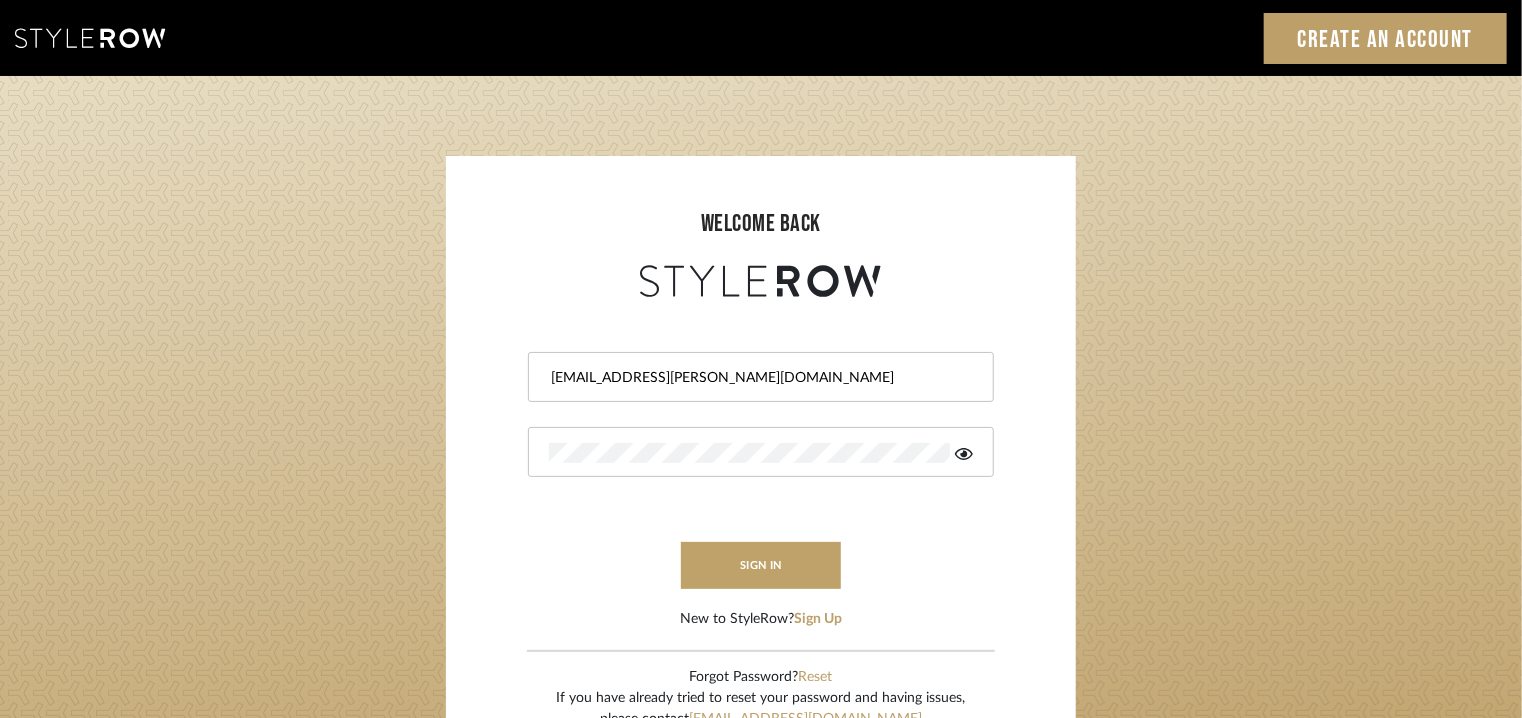 click 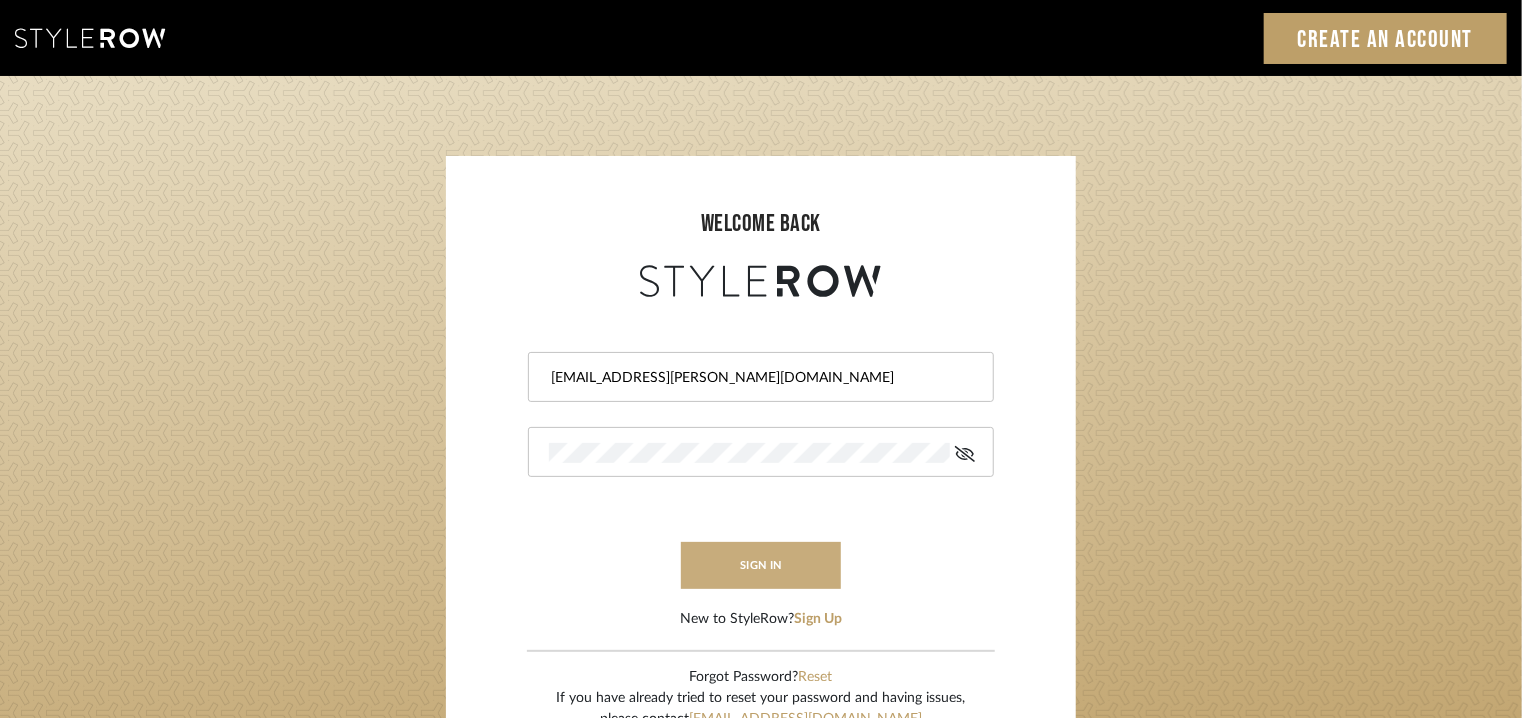 click on "sign in" at bounding box center (761, 565) 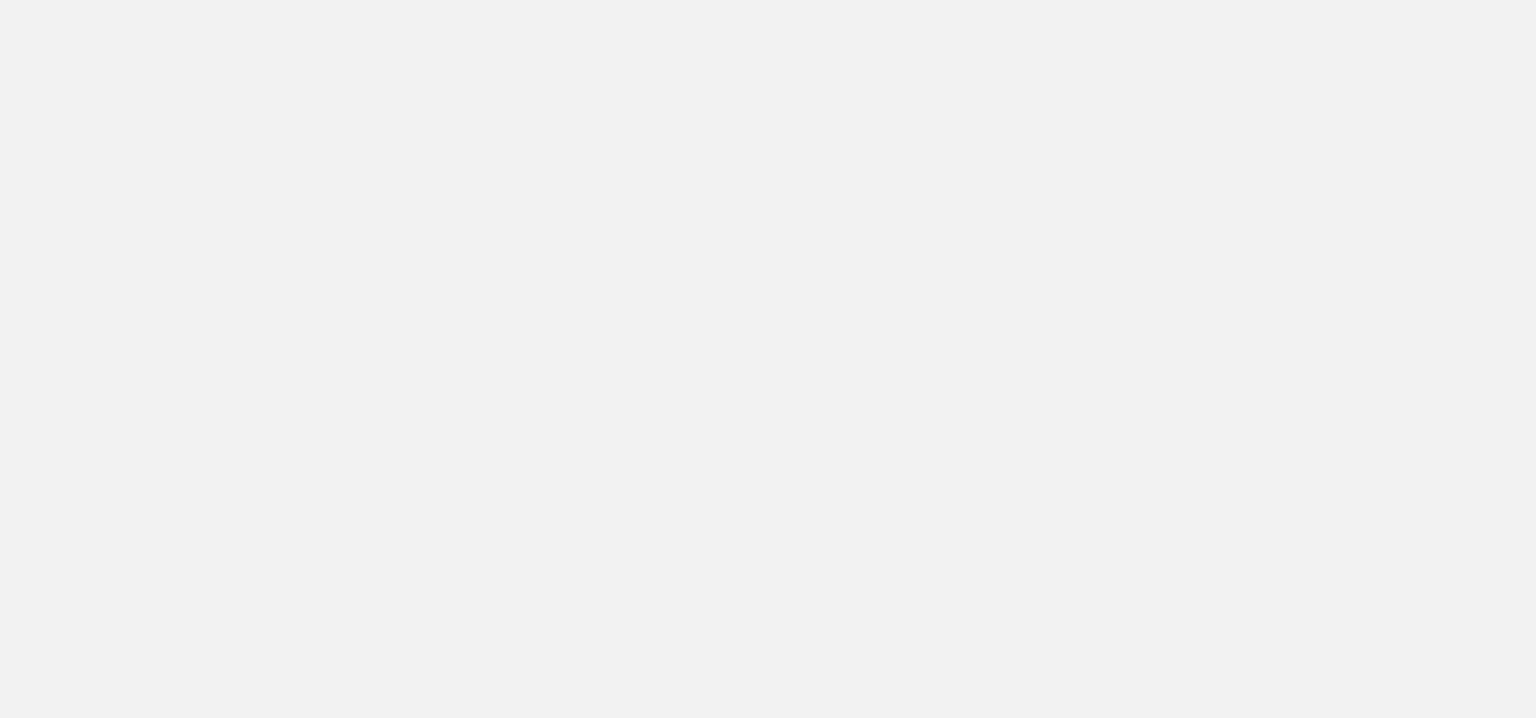 scroll, scrollTop: 0, scrollLeft: 0, axis: both 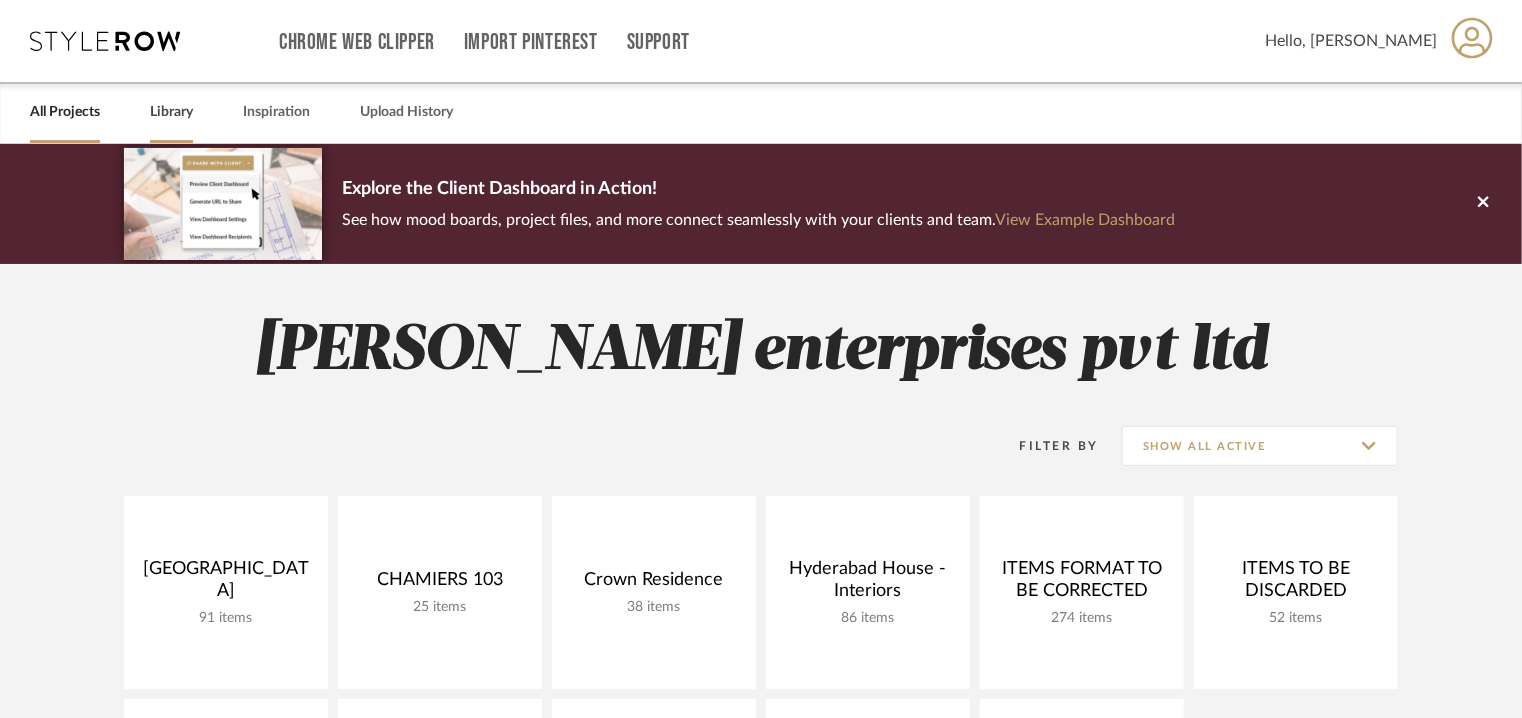click on "Library" at bounding box center (171, 112) 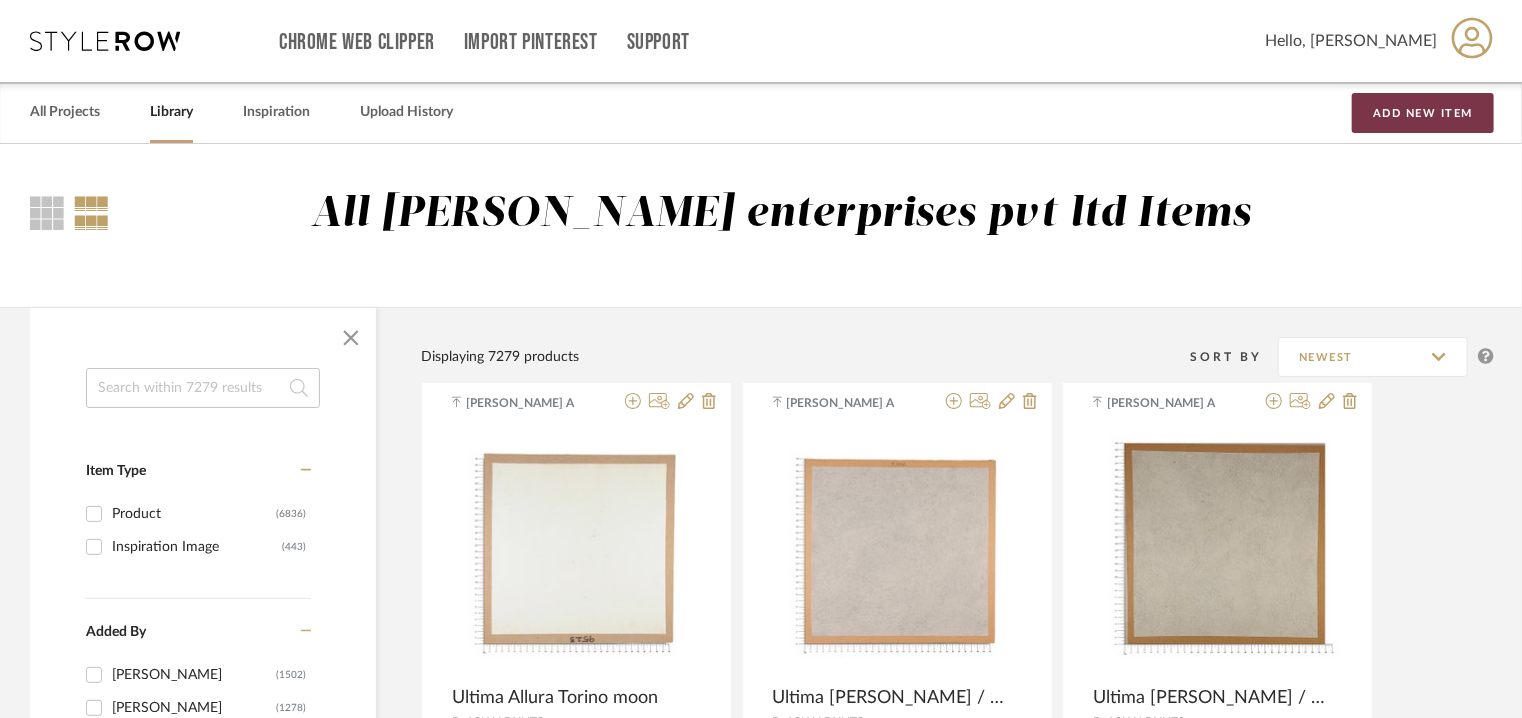 click on "Add New Item" at bounding box center (1423, 113) 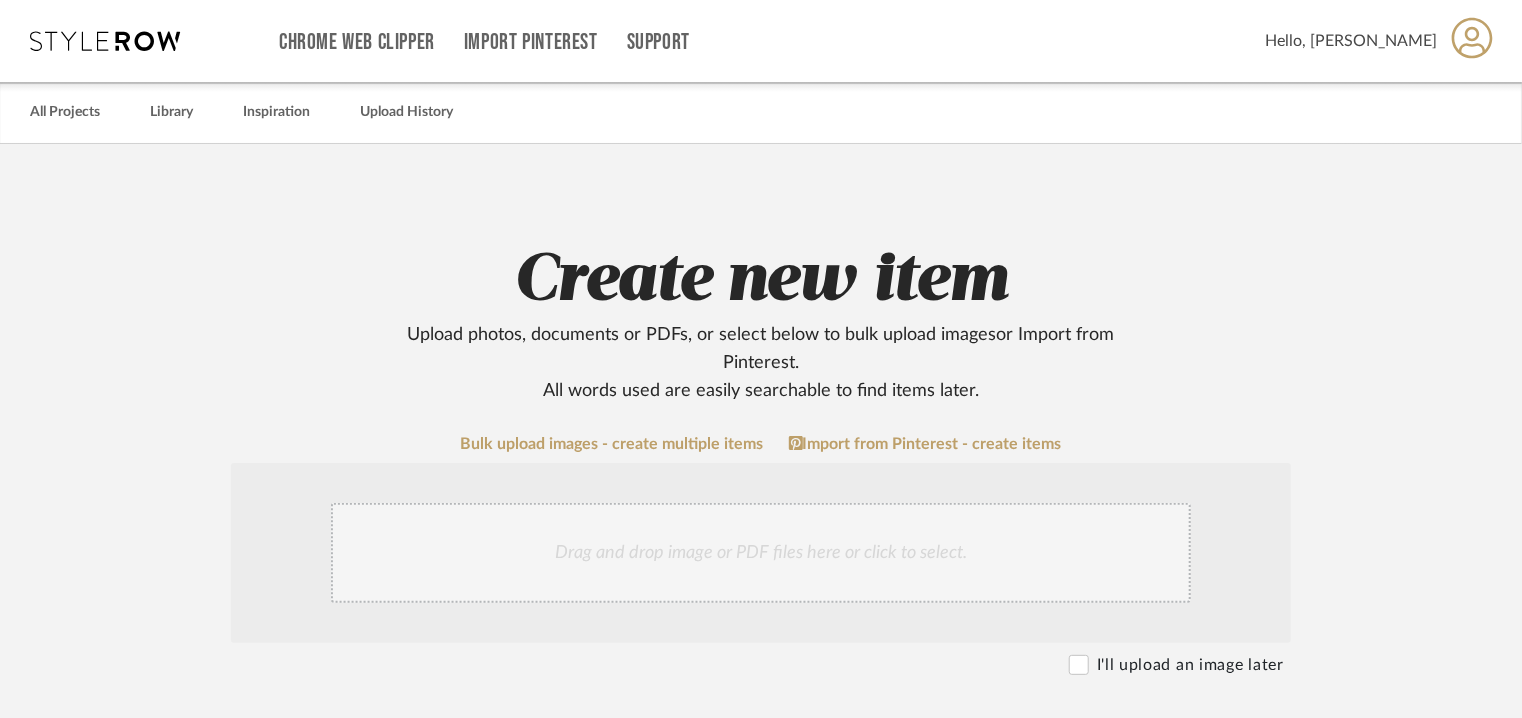 click on "Drag and drop image or PDF files here or click to select." 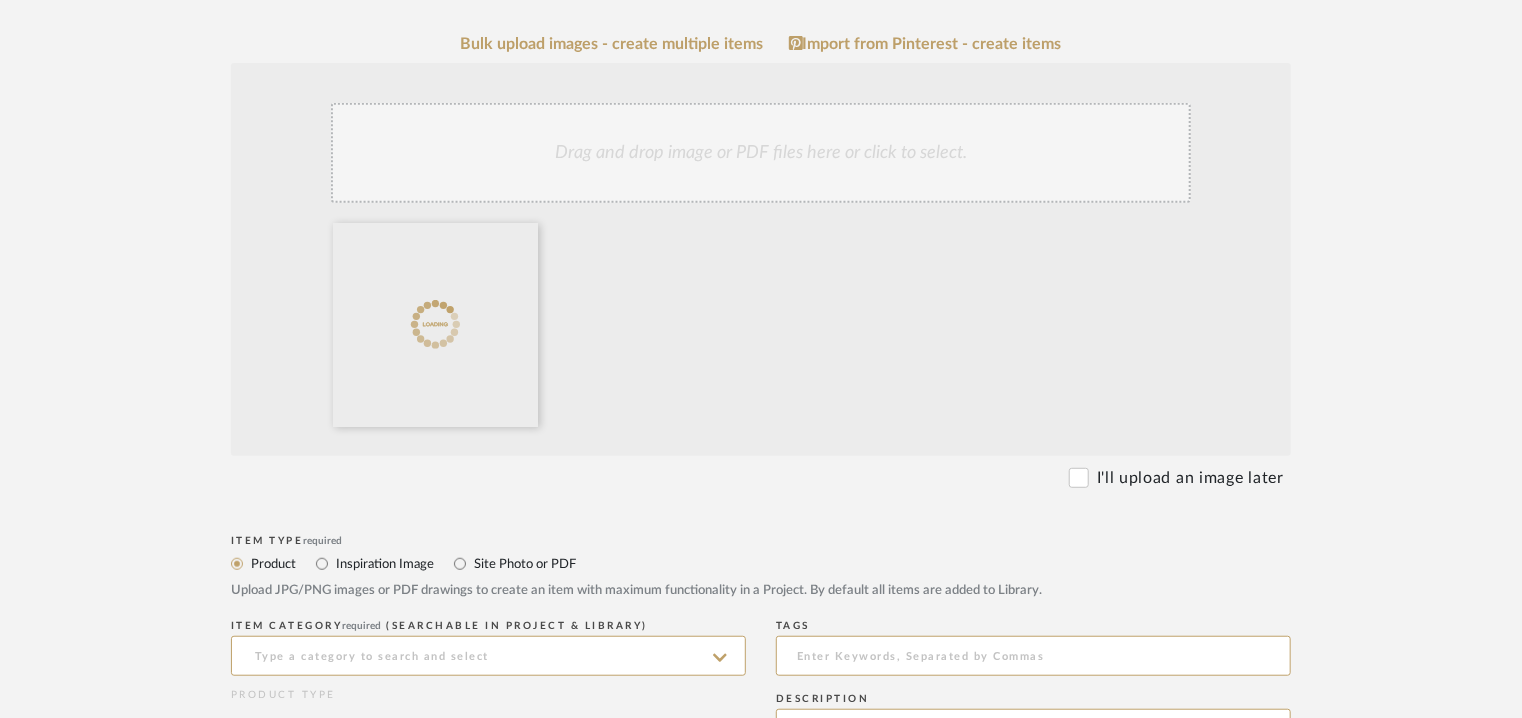 click on "Drag and drop image or PDF files here or click to select." 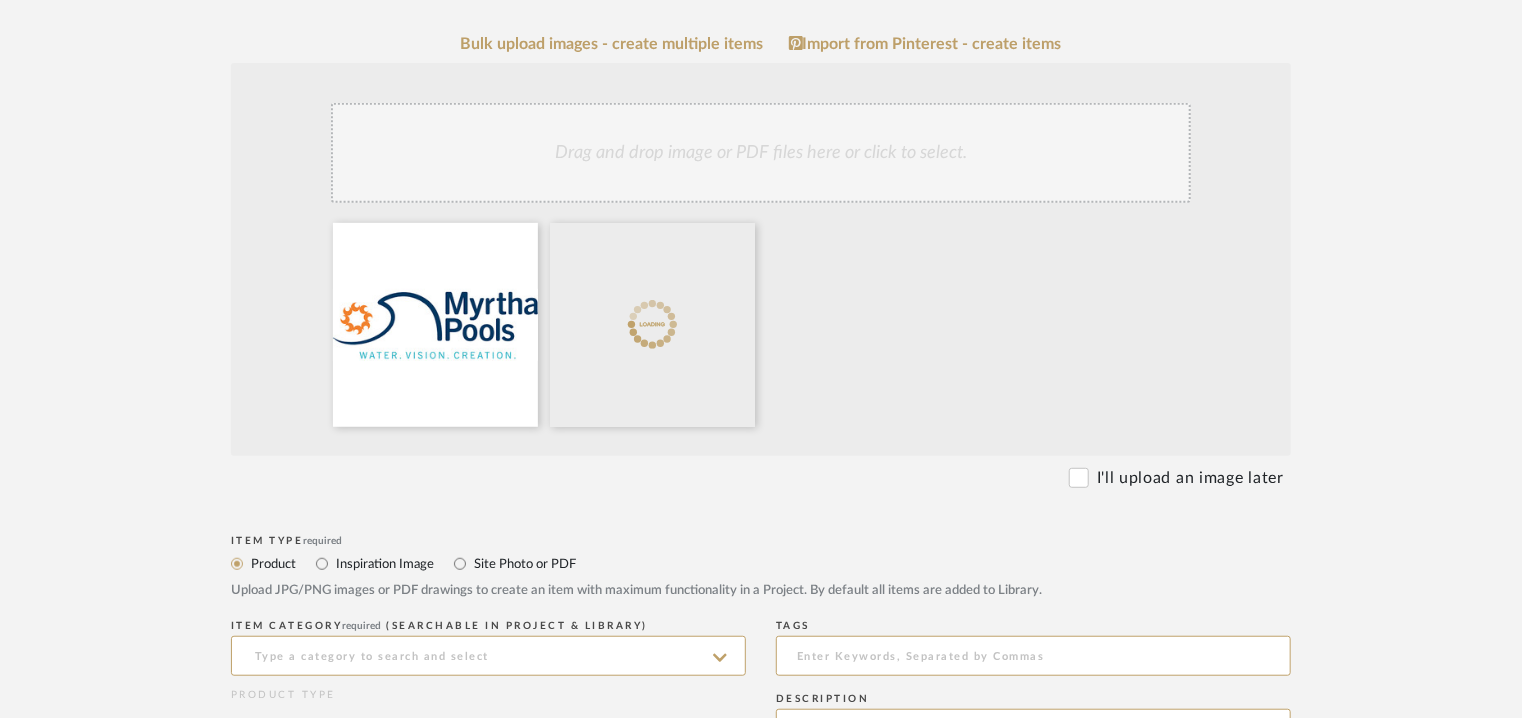 click on "Drag and drop image or PDF files here or click to select." 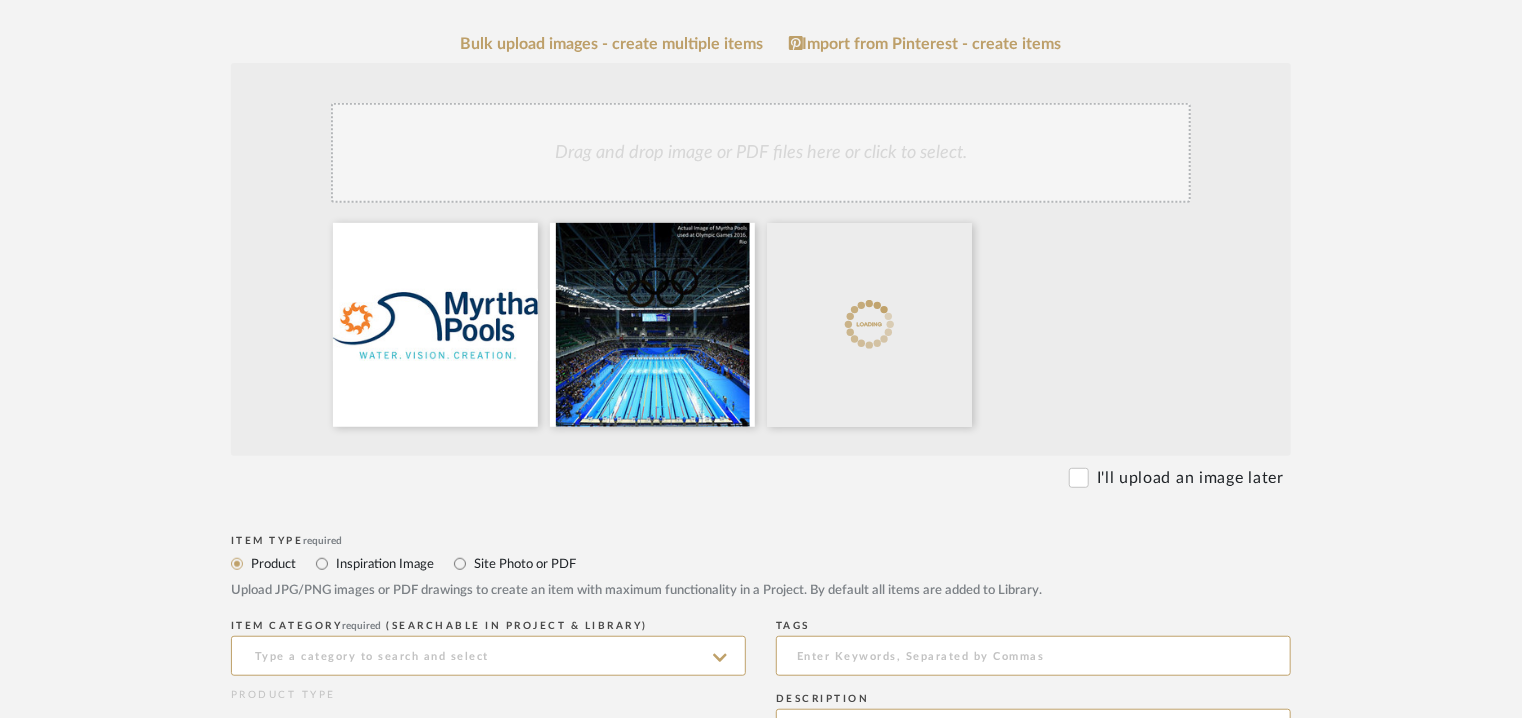 click on "Drag and drop image or PDF files here or click to select." 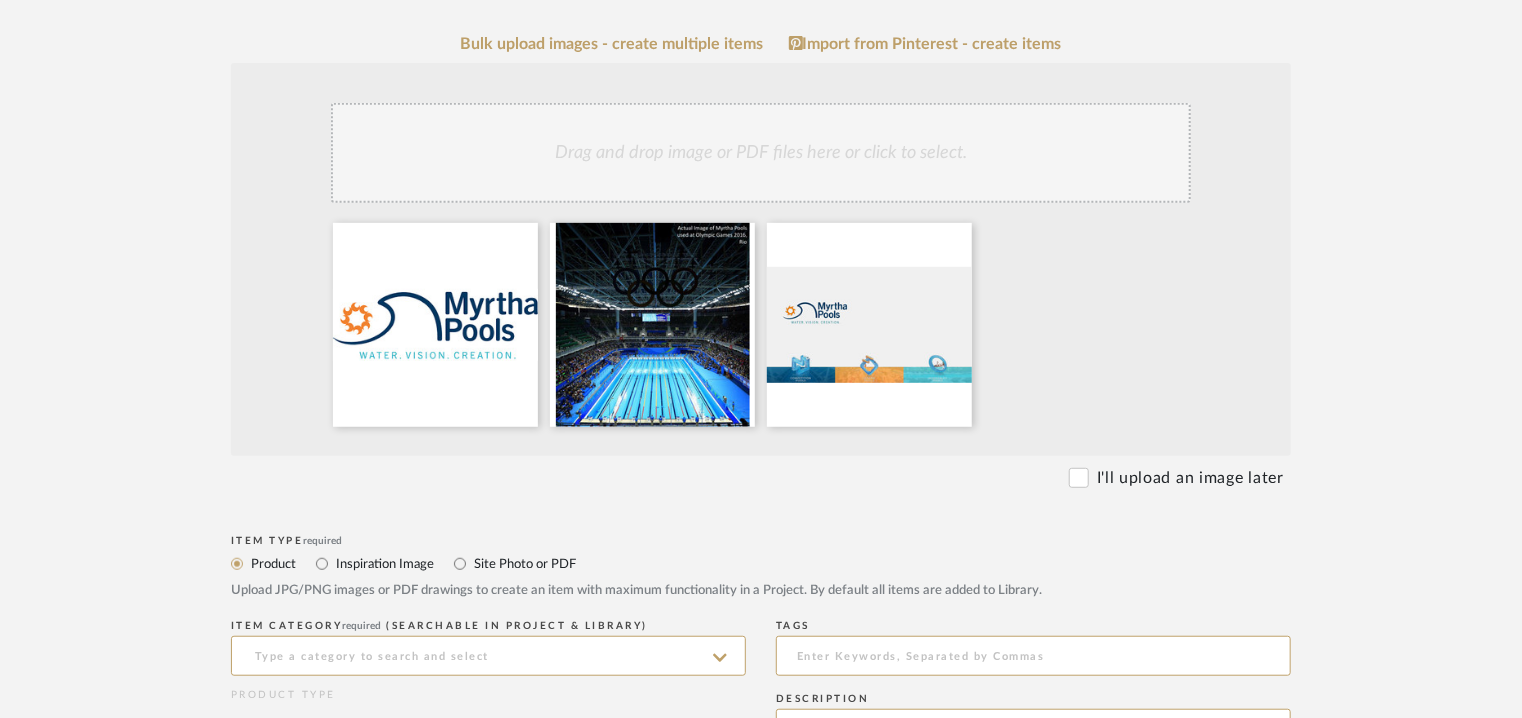 click on "Drag and drop image or PDF files here or click to select." 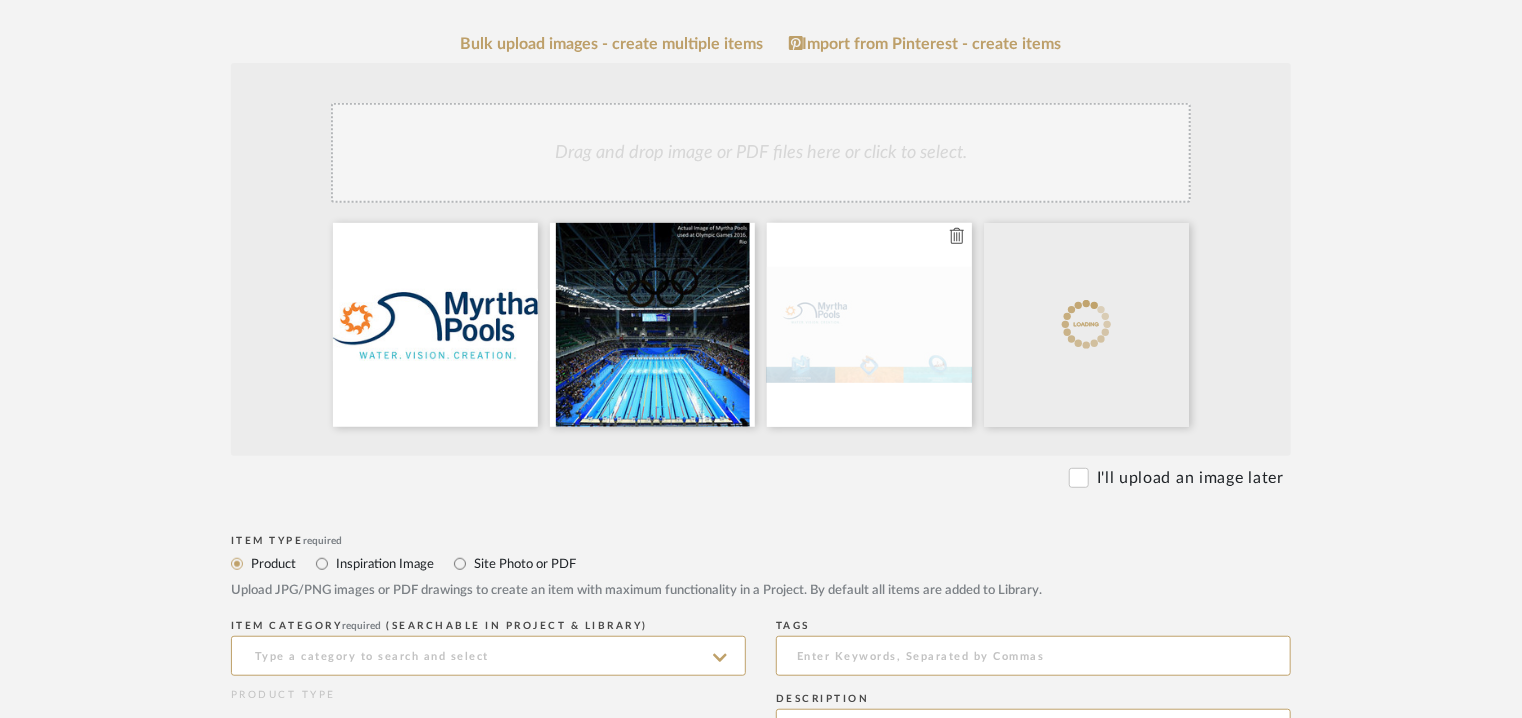 type 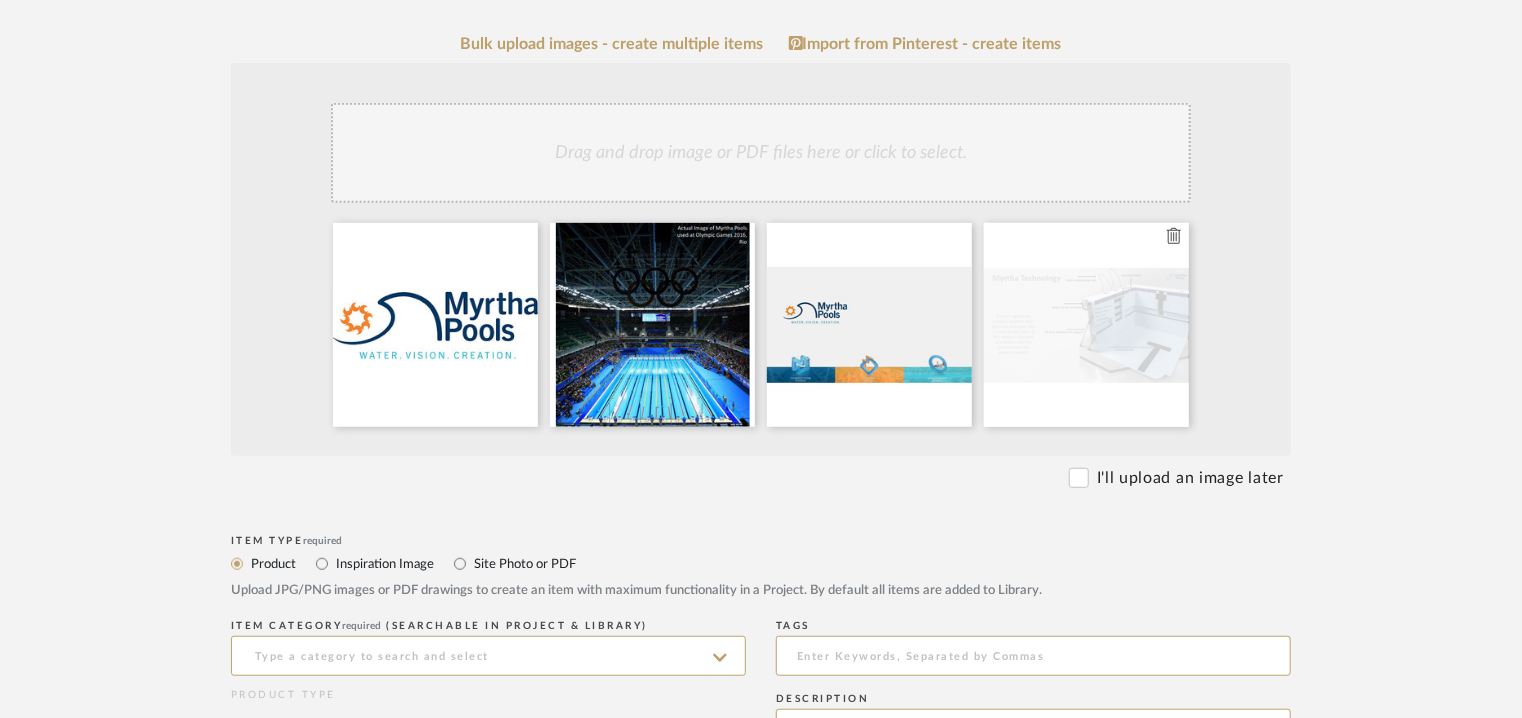 type 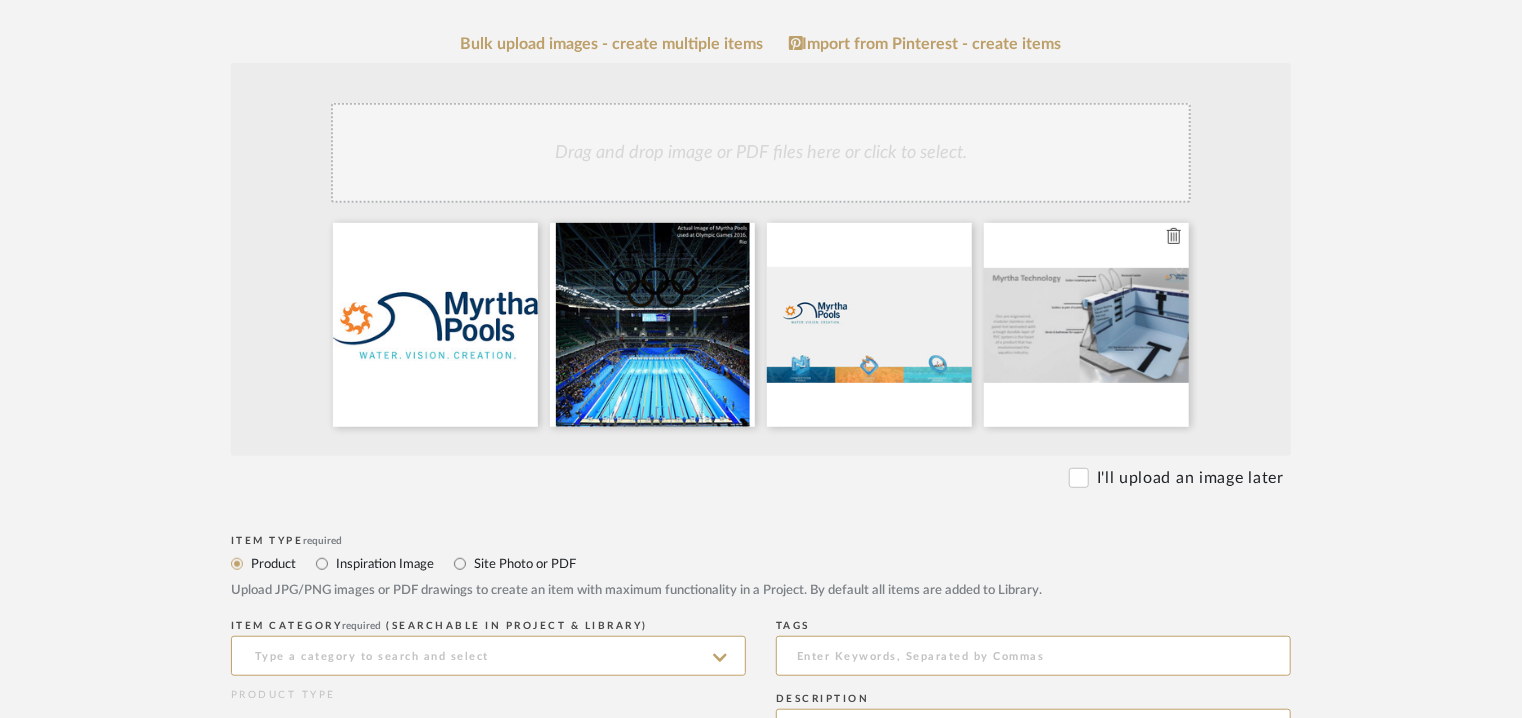 type 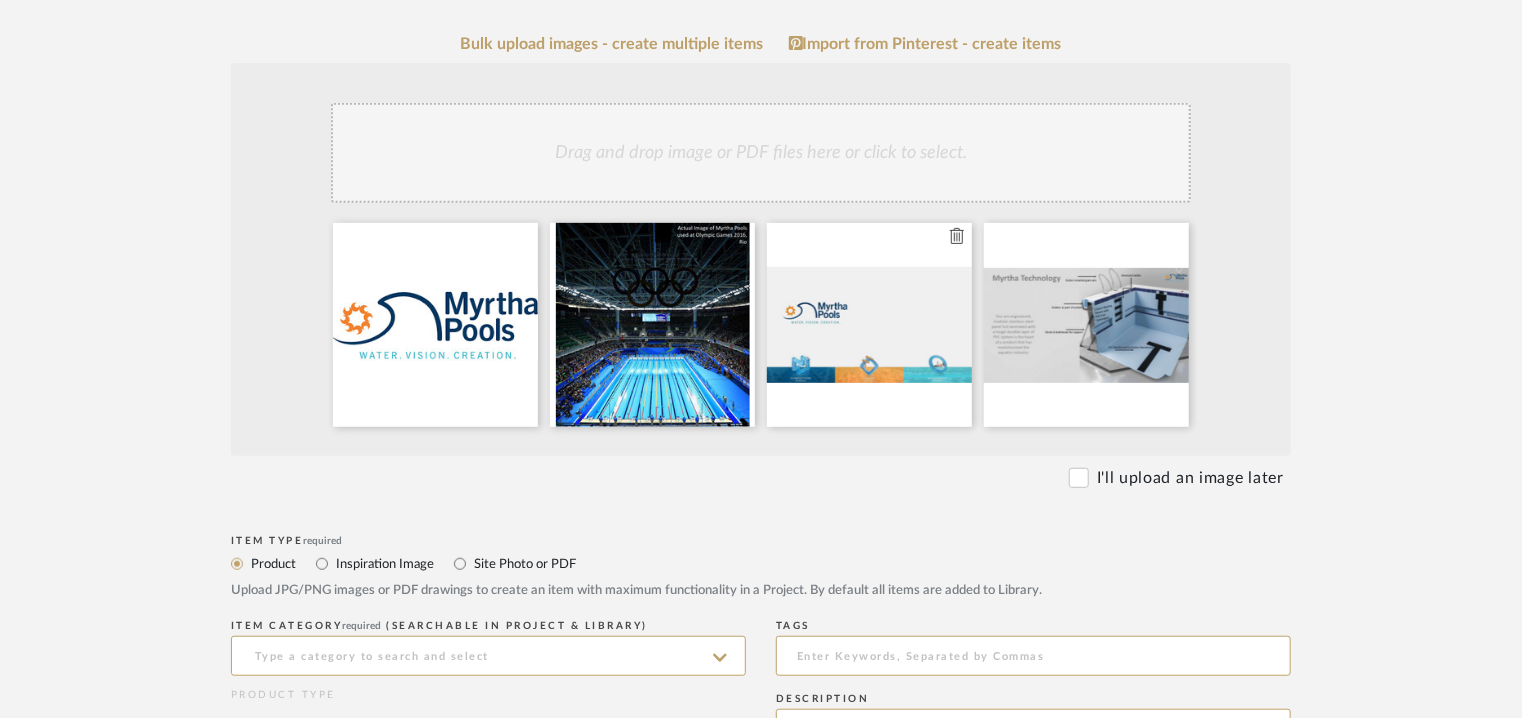 type 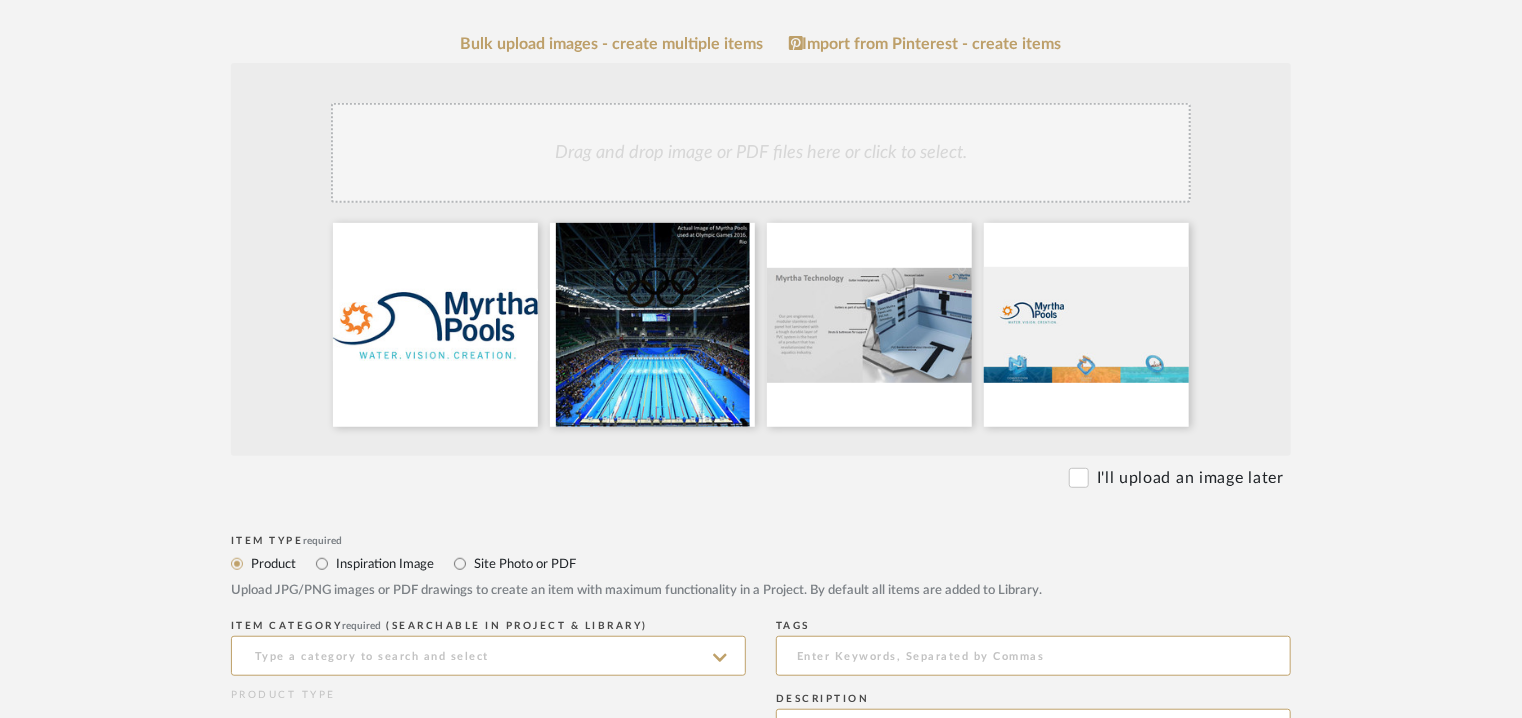 scroll, scrollTop: 600, scrollLeft: 0, axis: vertical 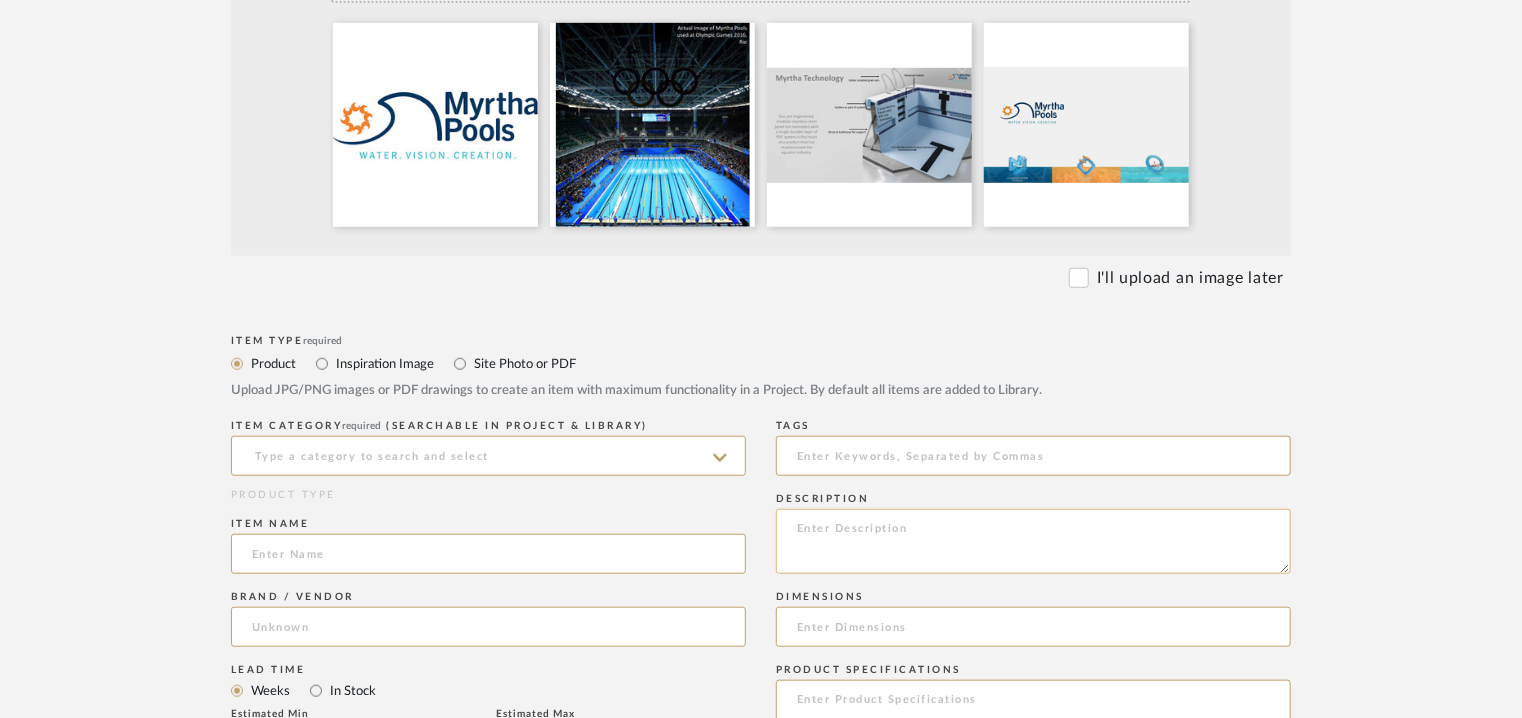 paste on "Type: Myrtha Pools
Products/Services offered:
1) Design, manufacturing and installation of  Myrtha pool structure.
2) Design, manufacturing and installation of Water treatment.
3) Supply and installation of Pool accessories.
4) Supply and installation of Pool essentials, competion essentials & special equipment (if any)..
Advantages of Myrtha technology :
FINA/World Aquatics Preferred partner
• Pool Supplier to Olympic Games
• Stainless Steel with PVC Hot Lamination
• 25 Years Structural Warranty, 15 Years Waterproofing Warranty
• Minimum maintenance and downtimes
• Quick Installation
• EN Standards for Hygiene and Safety
• Myrtha Technology is a pre engineered modular system
respecting FINA guidelines
• Builds more than 1500 pools every year, 300 public pools
• Can be designed for seismic prone regions
• Use of CFD – Computation Fluid Dynamics for hygiene and
hydraulics
• Use of REVIT, as a BIM Software
• Complete Solution Provide
Lead time: NA
Point of contact: Prajwal Rao
Assistant M..." 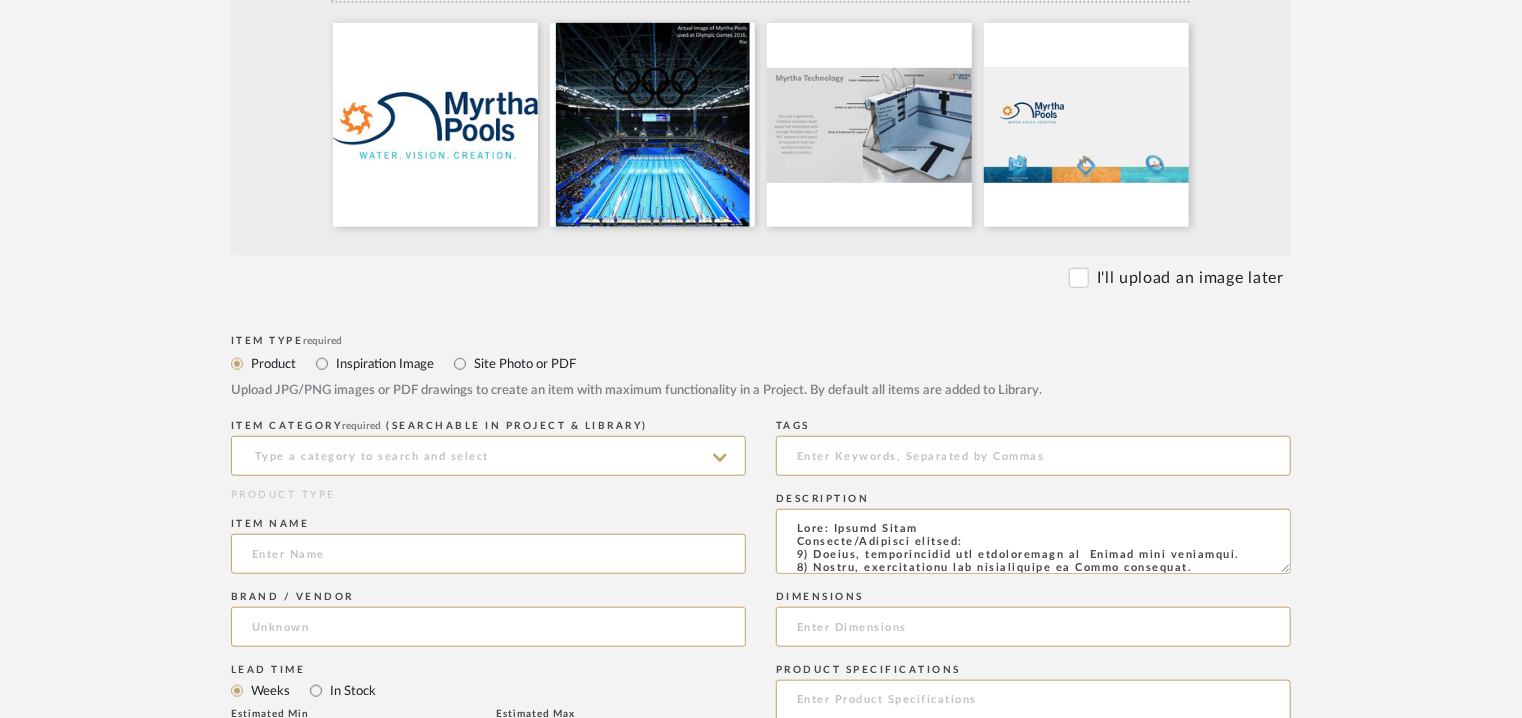 scroll, scrollTop: 491, scrollLeft: 0, axis: vertical 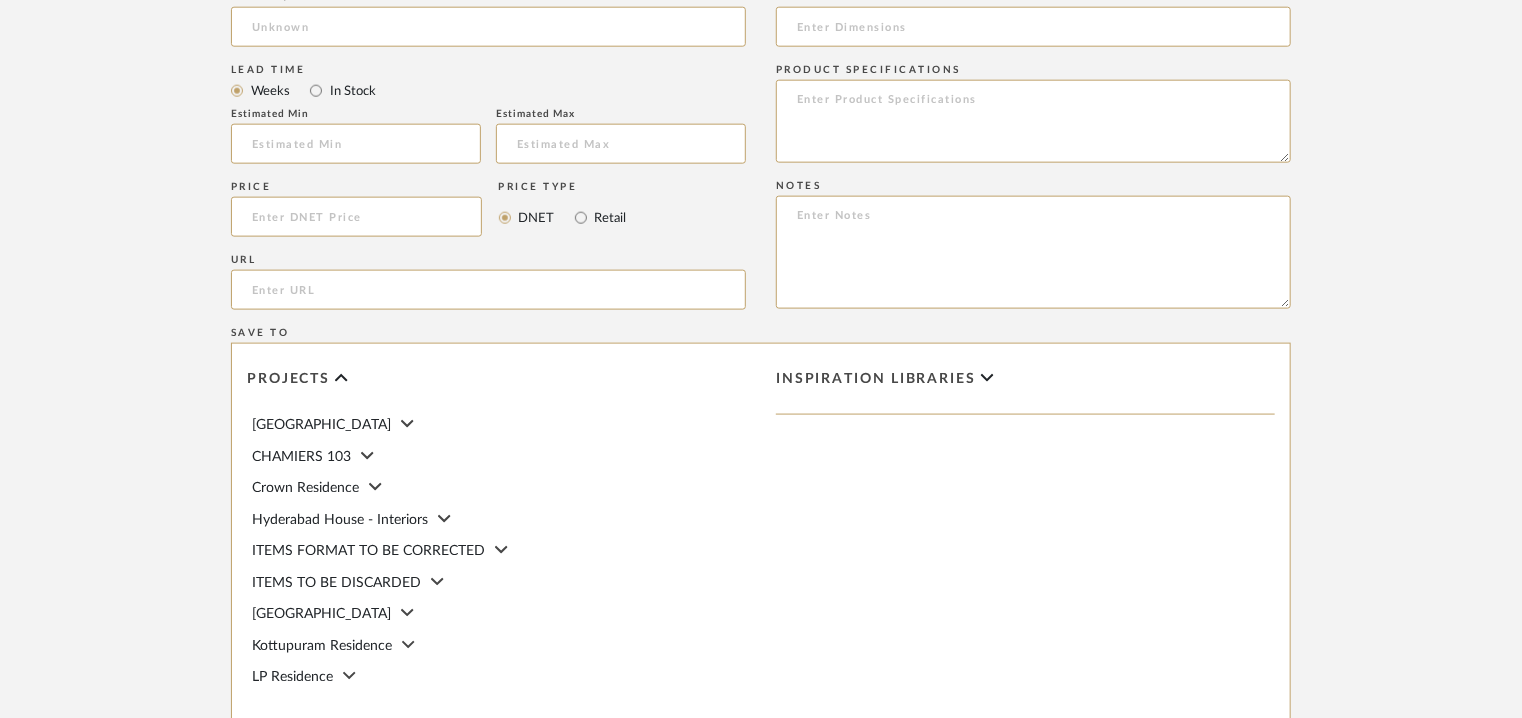 type on "Type: Myrtha Pools
Products/Services offered:
1) Design, manufacturing and installation of  Myrtha pool structure.
2) Design, manufacturing and installation of Water treatment.
3) Supply and installation of Pool accessories.
4) Supply and installation of Pool essentials, competion essentials & special equipment (if any)..
Advantages of Myrtha technology :
FINA/World Aquatics Preferred partner
• Pool Supplier to Olympic Games
• Stainless Steel with PVC Hot Lamination
• 25 Years Structural Warranty, 15 Years Waterproofing Warranty
• Minimum maintenance and downtimes
• Quick Installation
• EN Standards for Hygiene and Safety
• Myrtha Technology is a pre engineered modular system
respecting FINA guidelines
• Builds more than 1500 pools every year, 300 public pools
• Can be designed for seismic prone regions
• Use of CFD – Computation Fluid Dynamics for hygiene and
hydraulics
• Use of REVIT, as a BIM Software
• Complete Solution Provide
Lead time: NA
Point of contact: Prajwal Rao
Assistant M..." 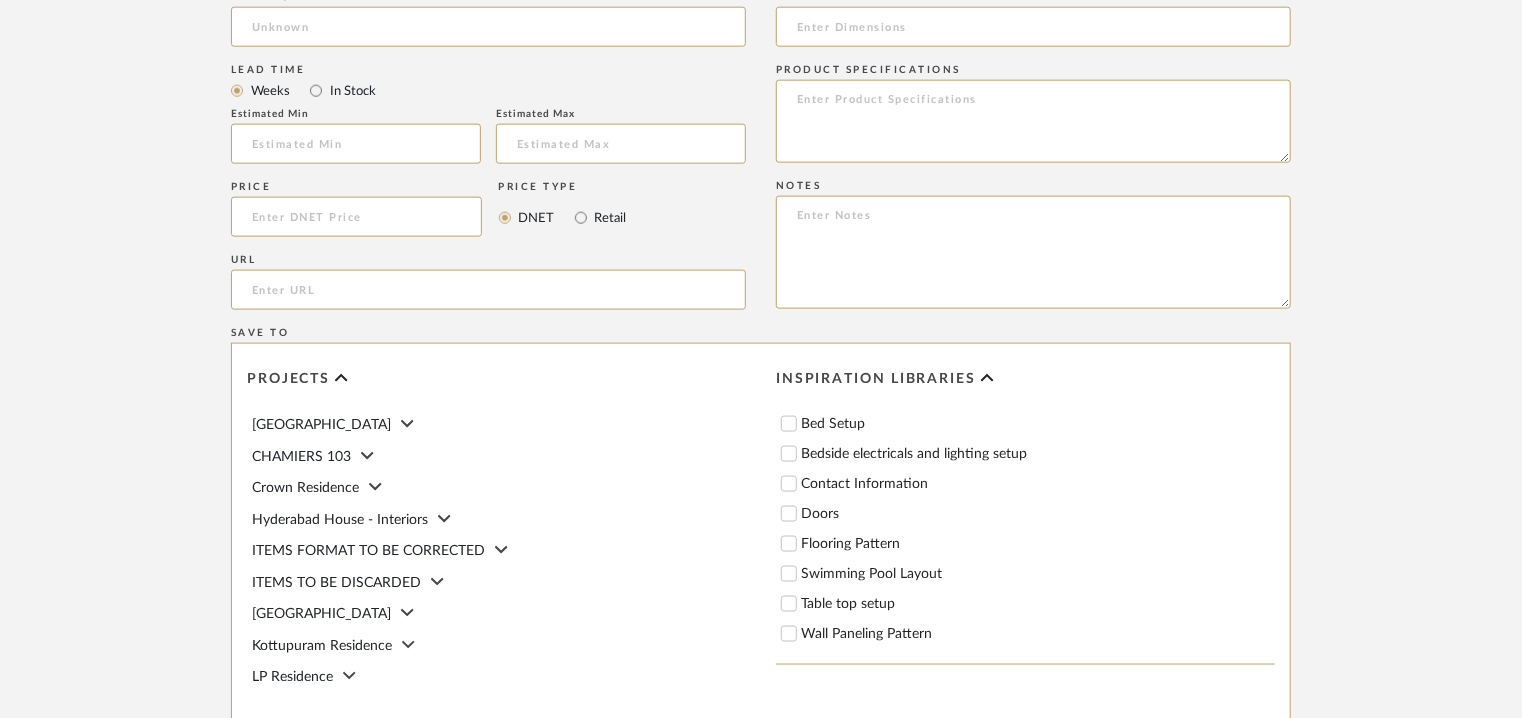 click on "Contact Information" at bounding box center [789, 484] 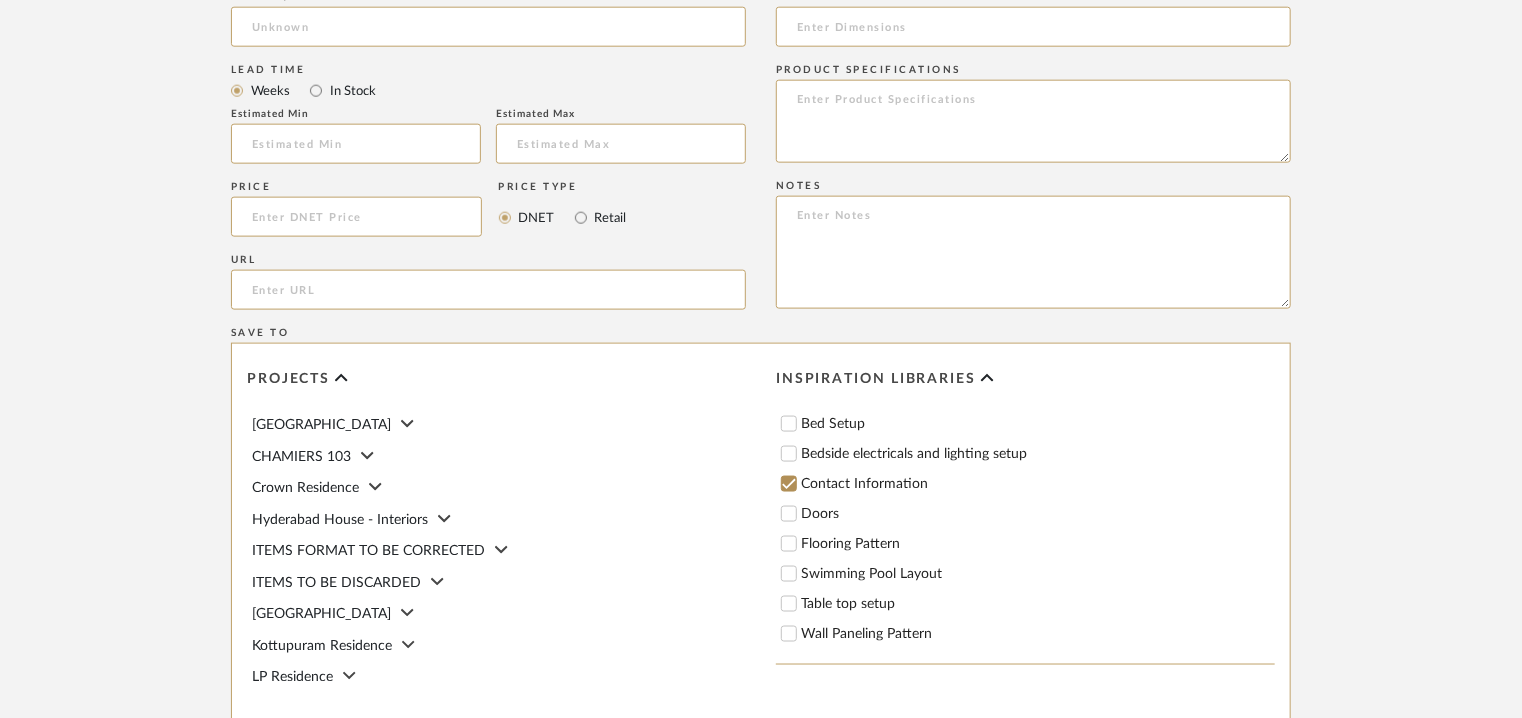 checkbox on "true" 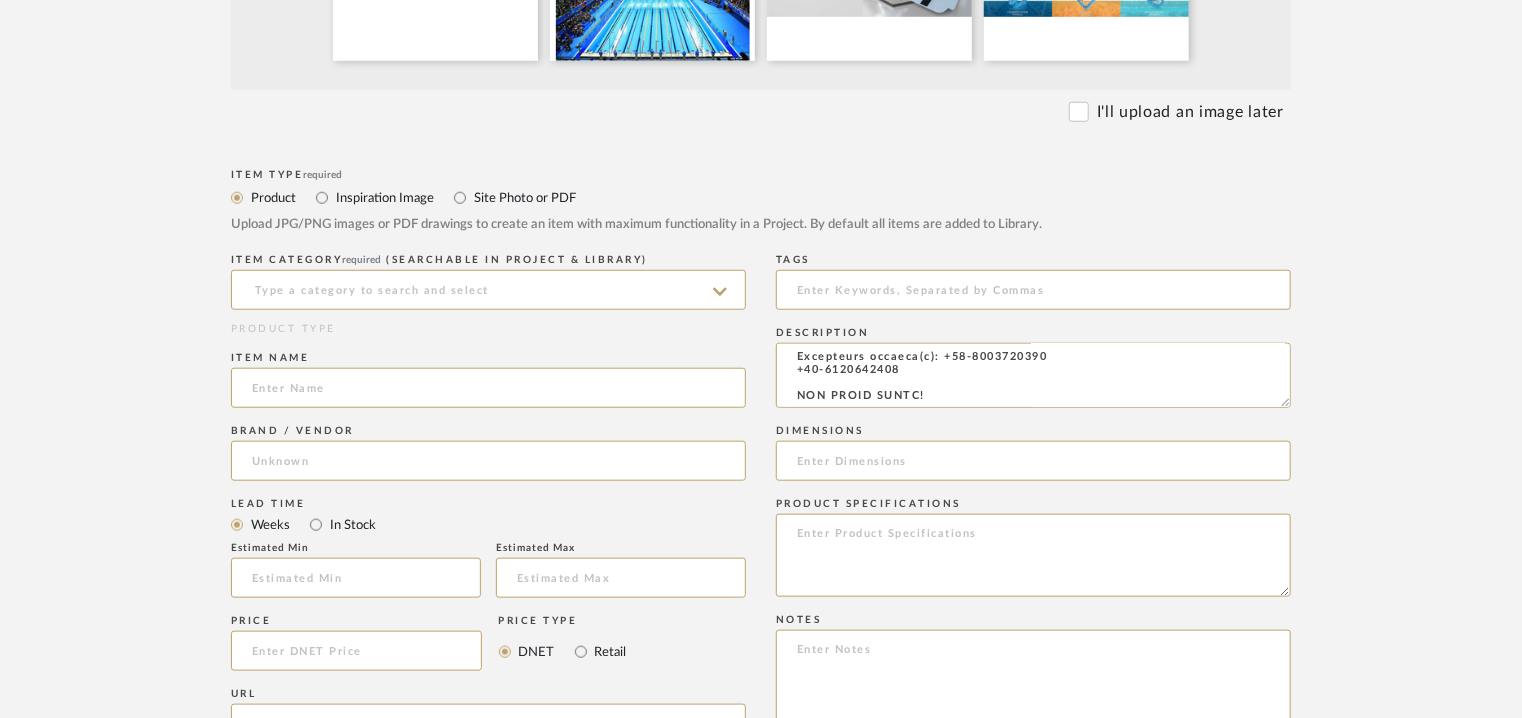 scroll, scrollTop: 700, scrollLeft: 0, axis: vertical 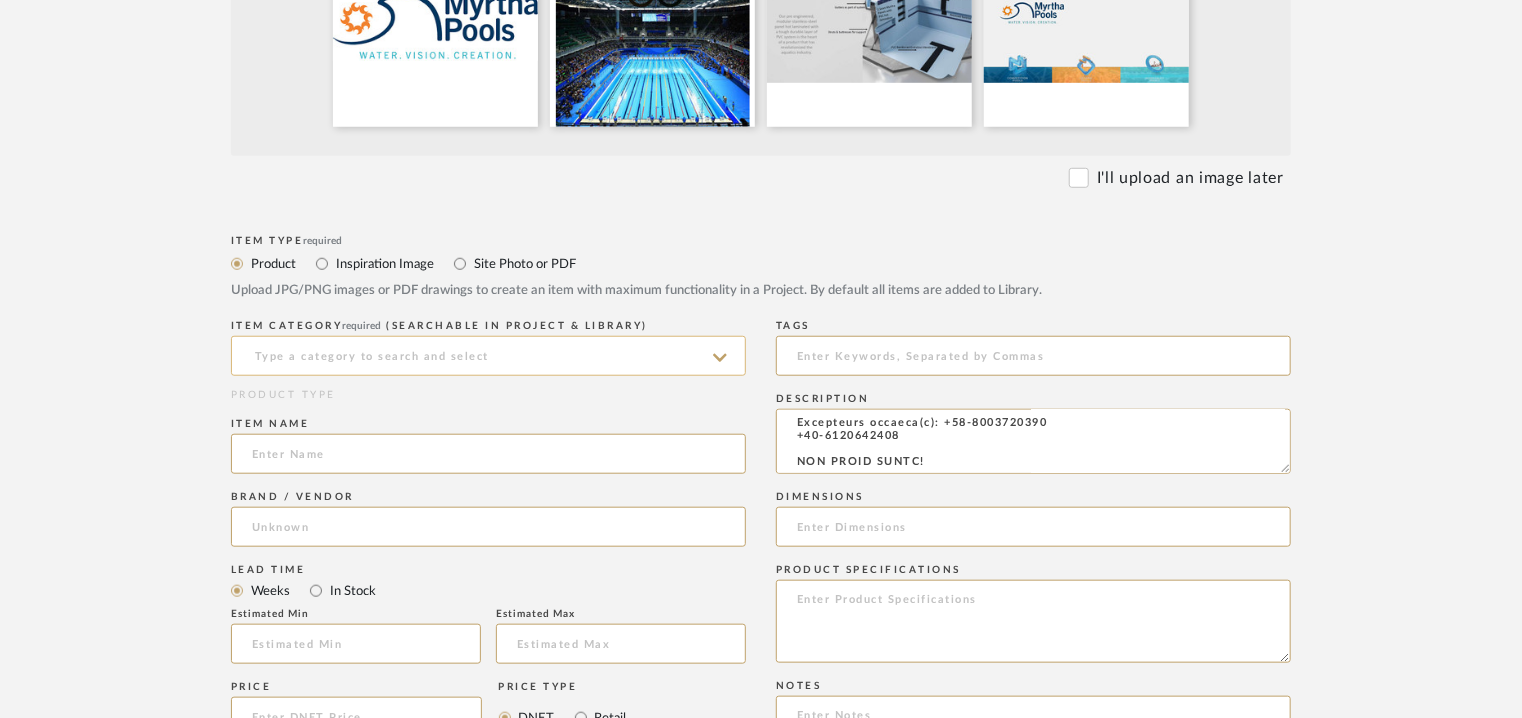 click 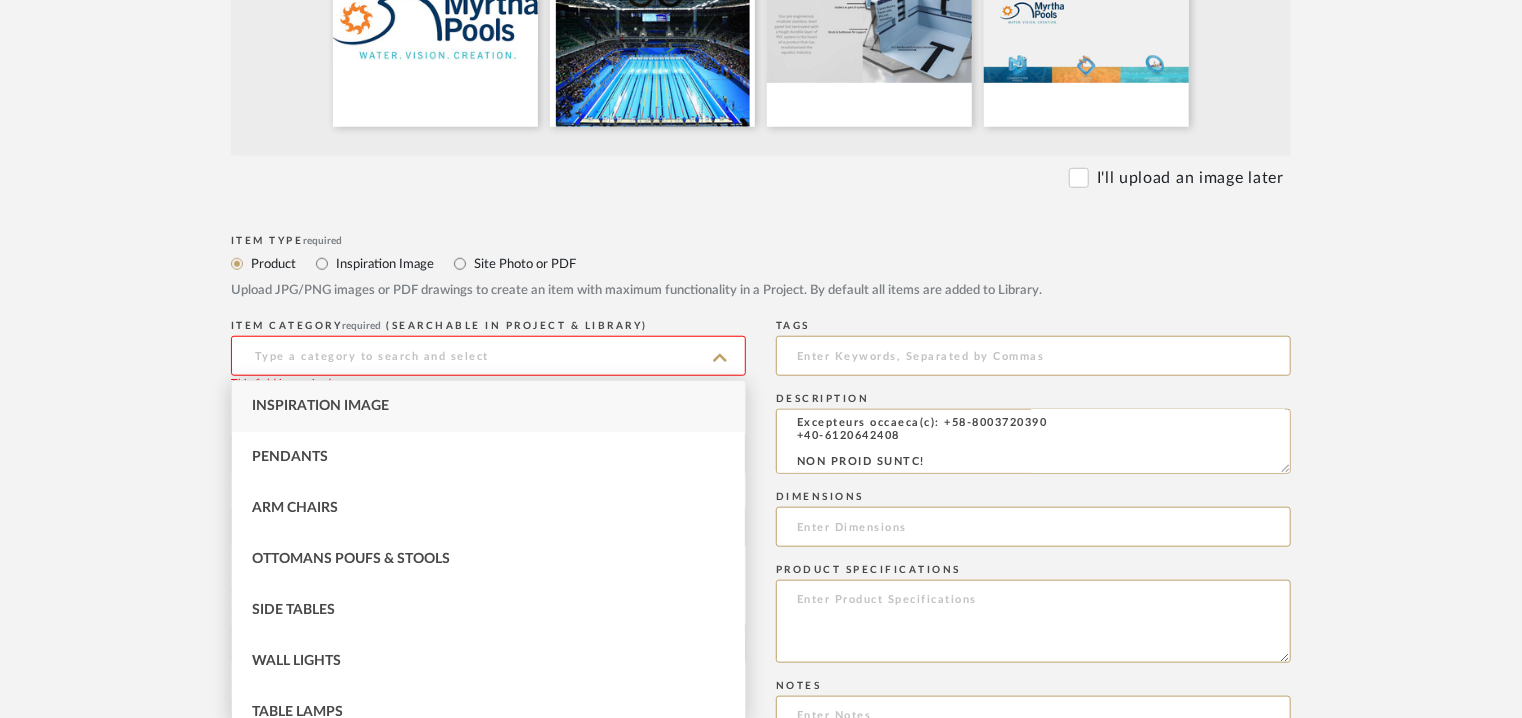 click on "Product Inspiration Image  Site Photo or PDF" 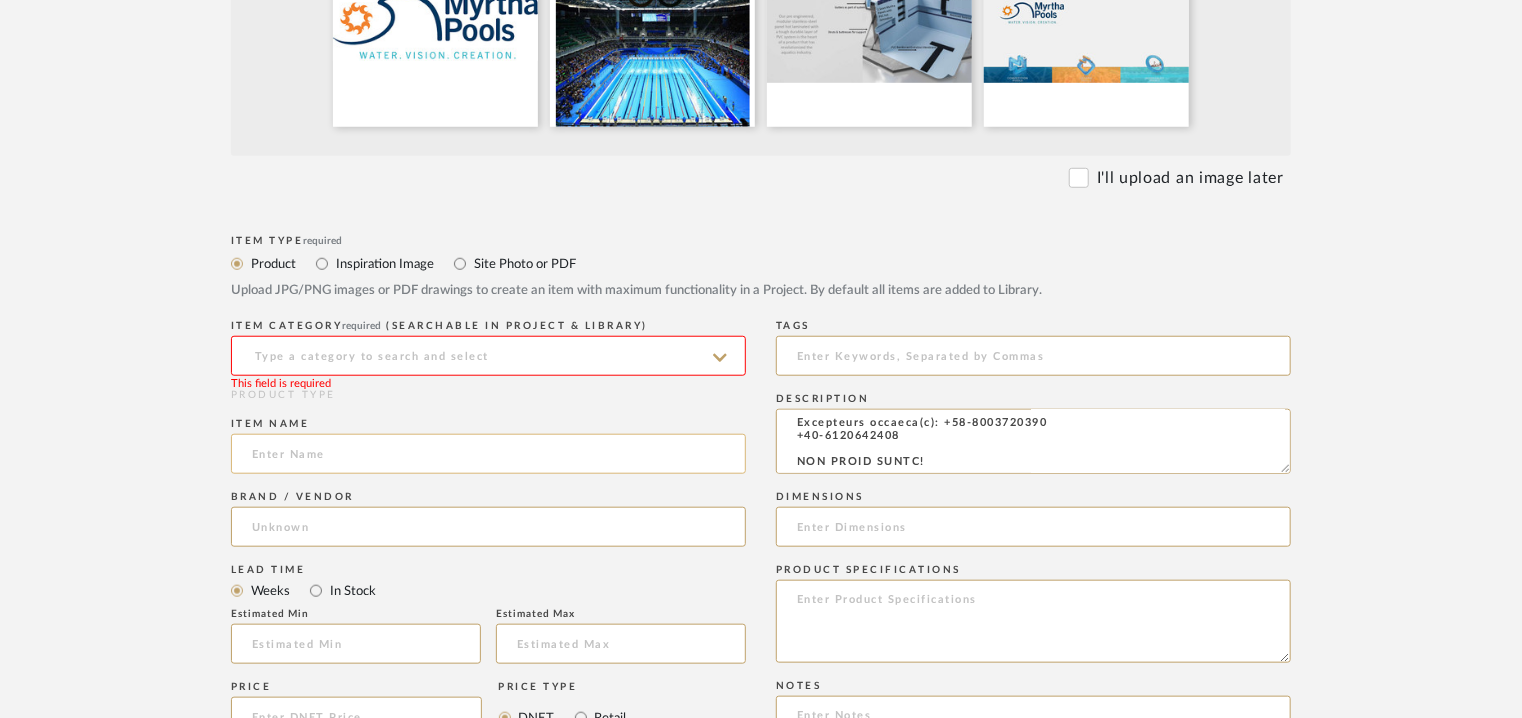 click 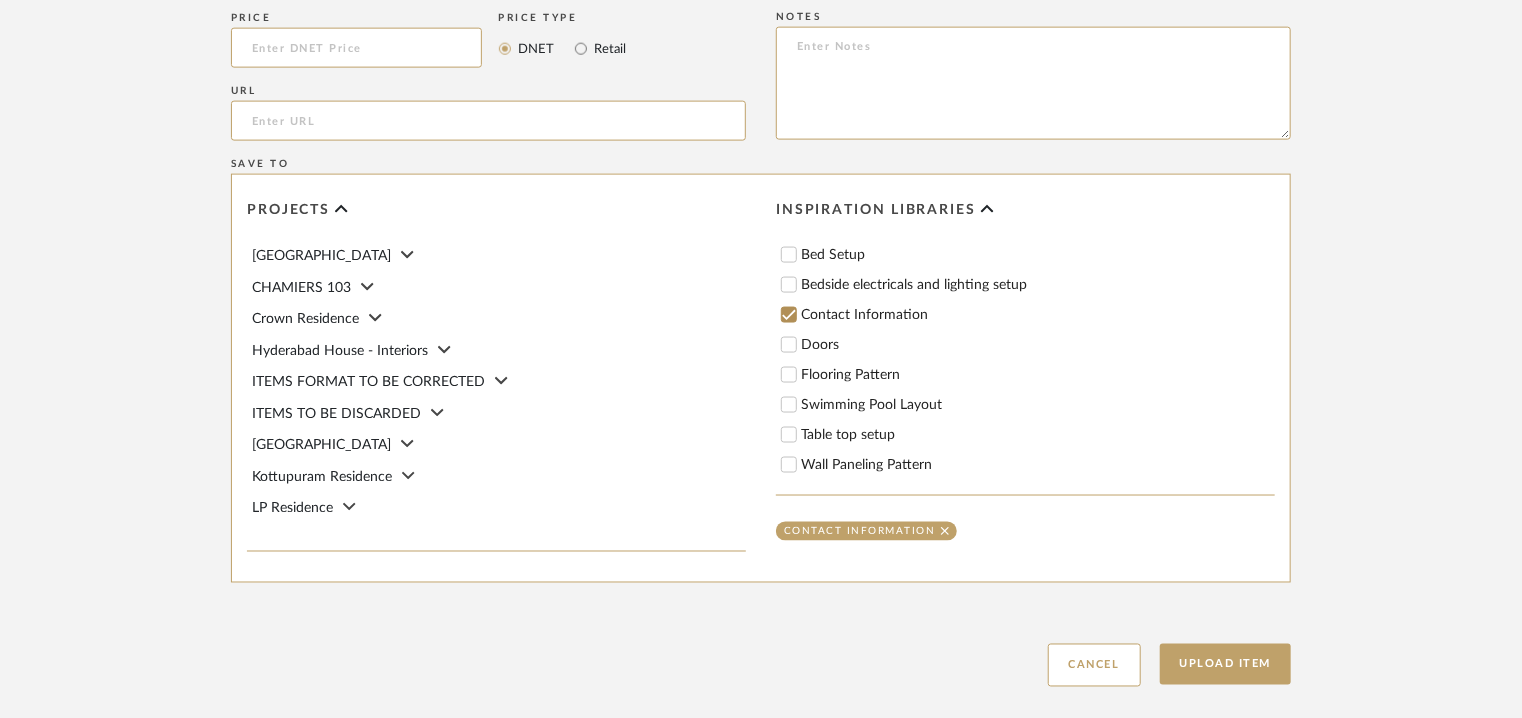 scroll, scrollTop: 1080, scrollLeft: 0, axis: vertical 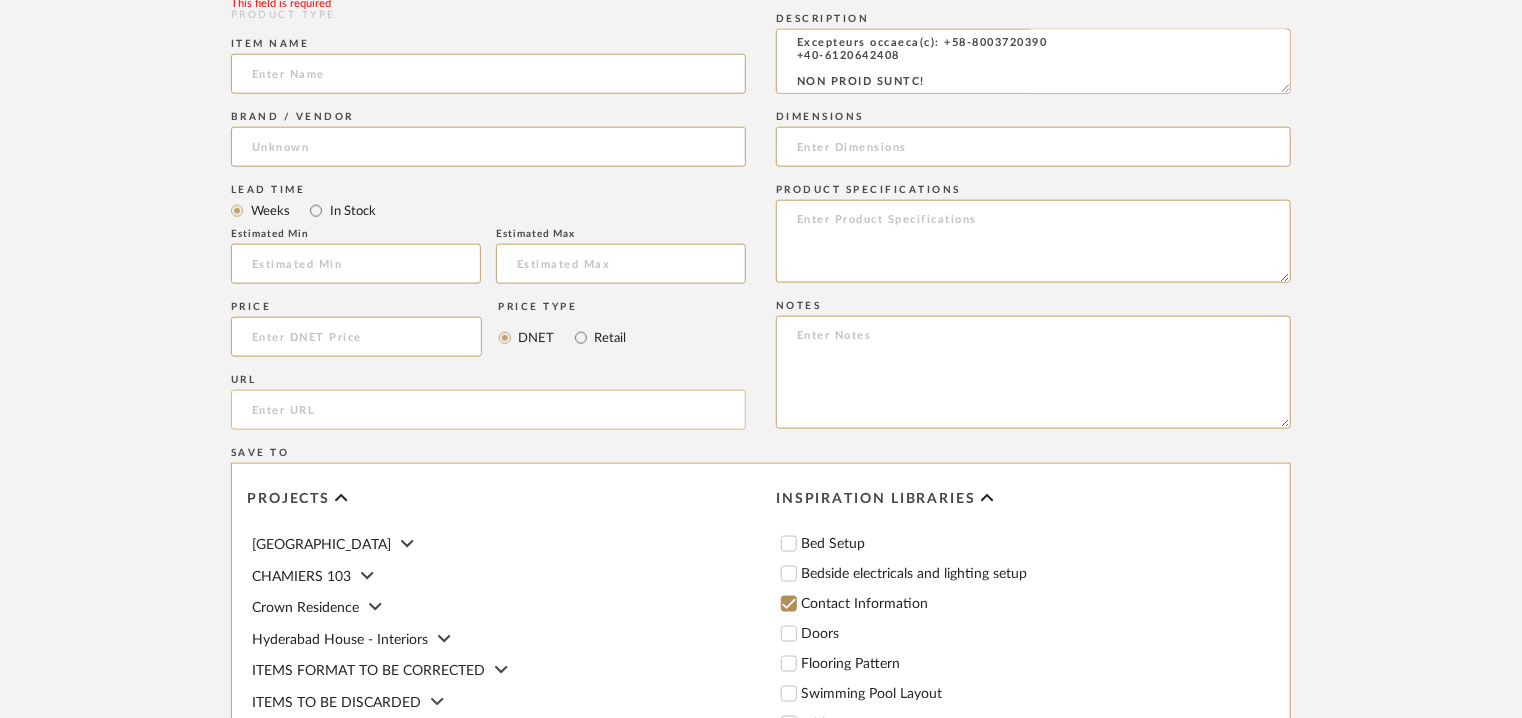 click 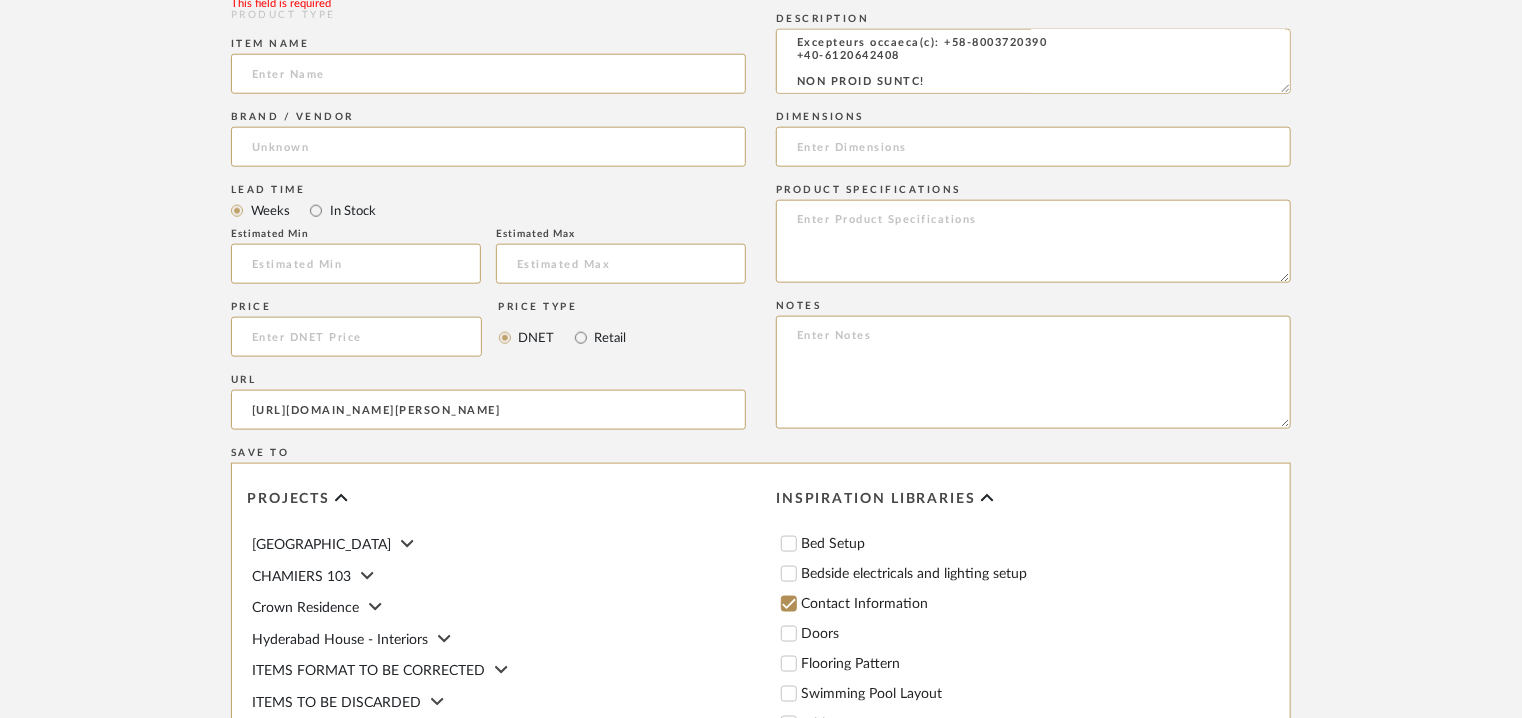 type on "https://www.myrthapools.com/en/dealers/myrtha-pools-india/" 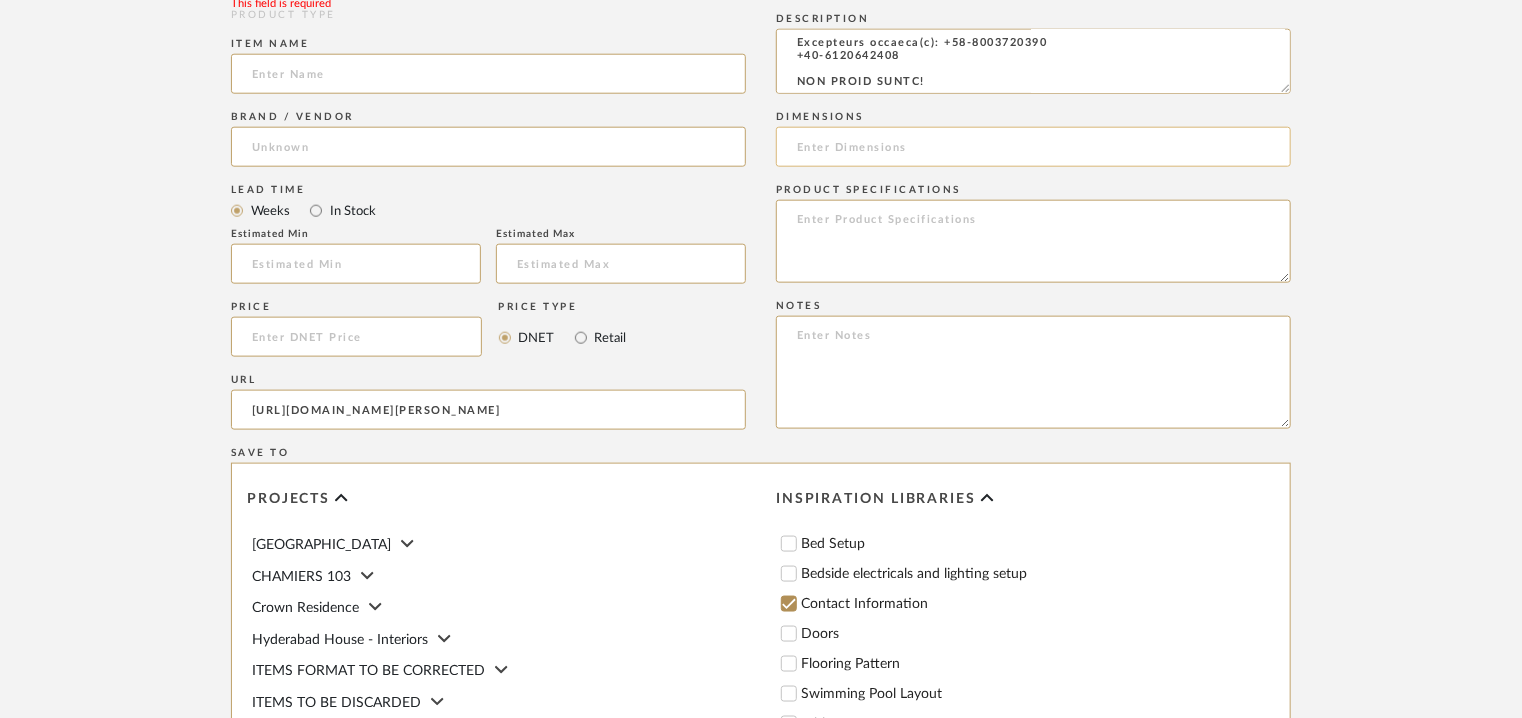 click 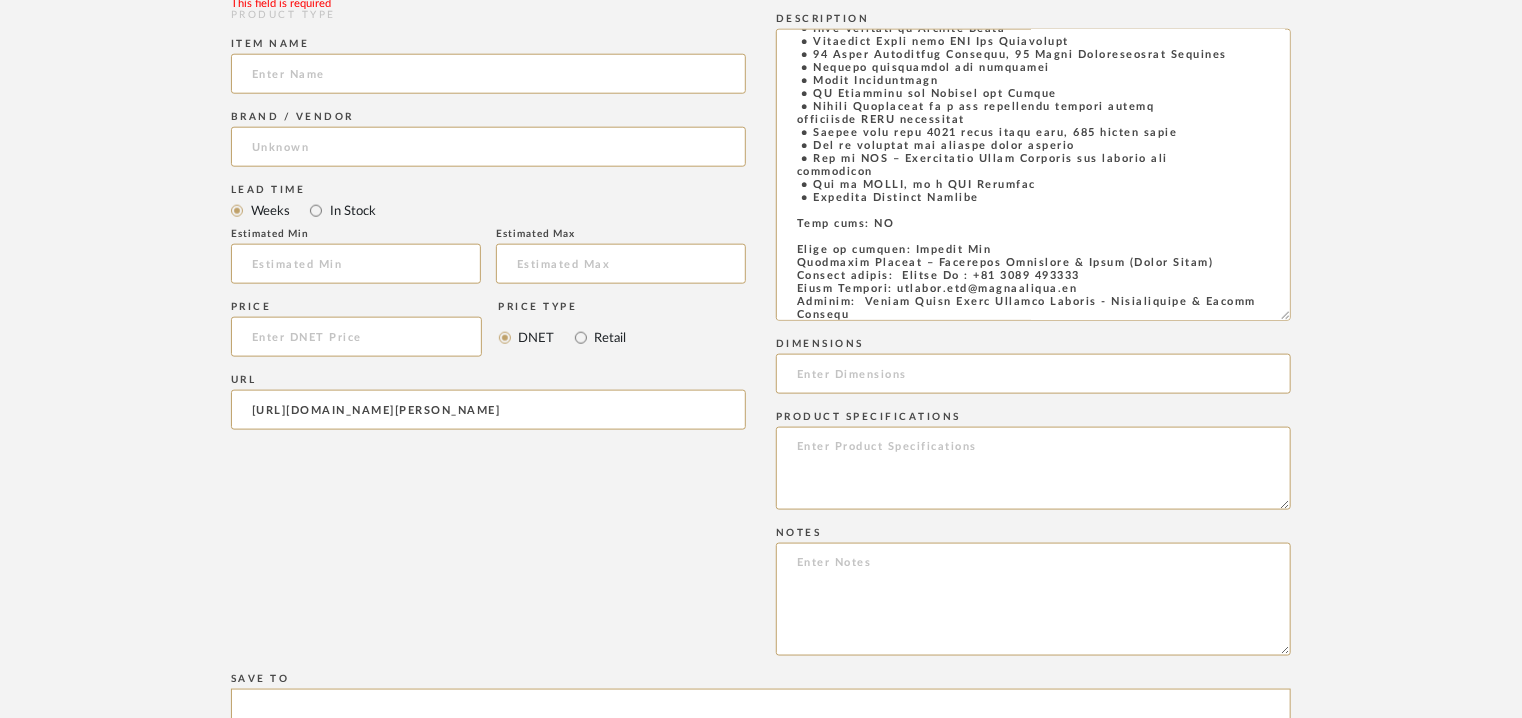 scroll, scrollTop: 0, scrollLeft: 0, axis: both 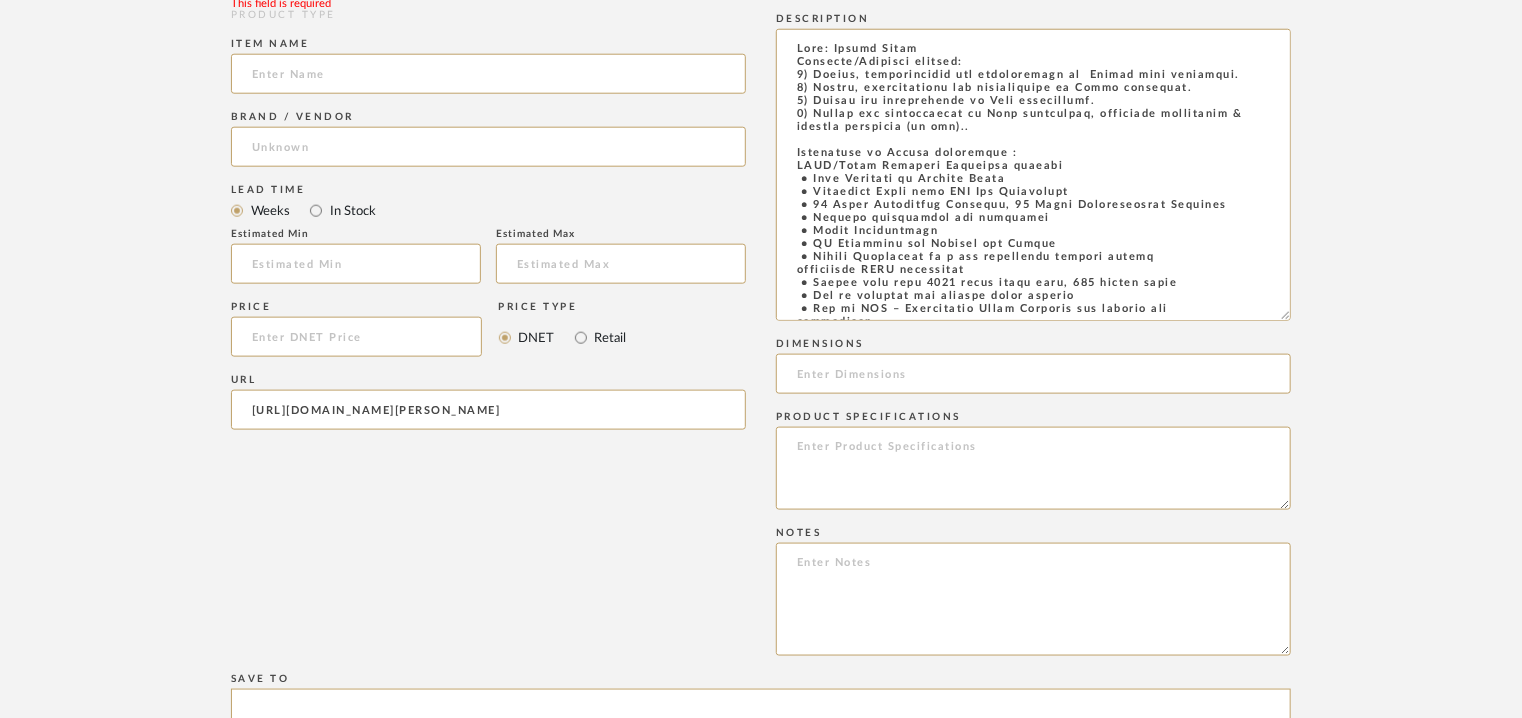 drag, startPoint x: 1285, startPoint y: 85, endPoint x: 1454, endPoint y: 673, distance: 611.8047 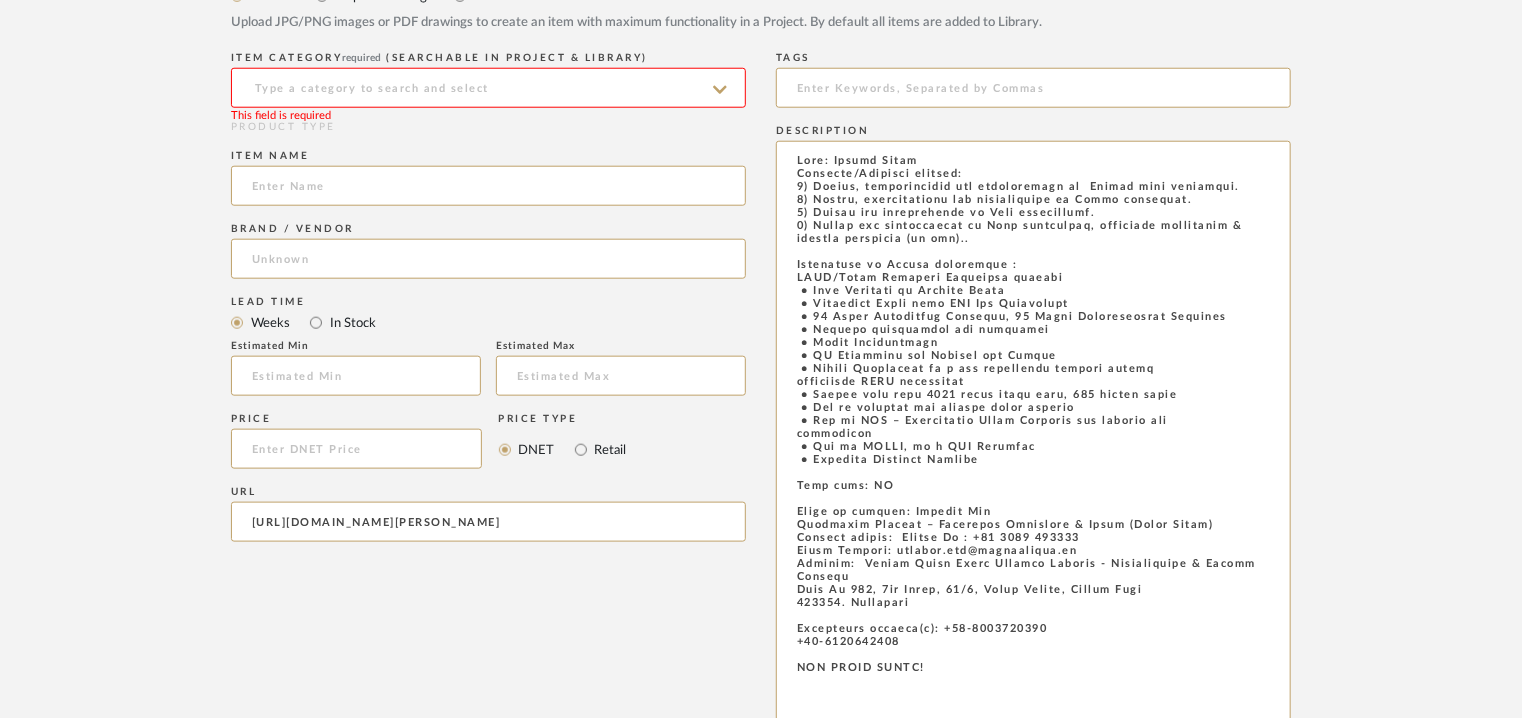 scroll, scrollTop: 493, scrollLeft: 0, axis: vertical 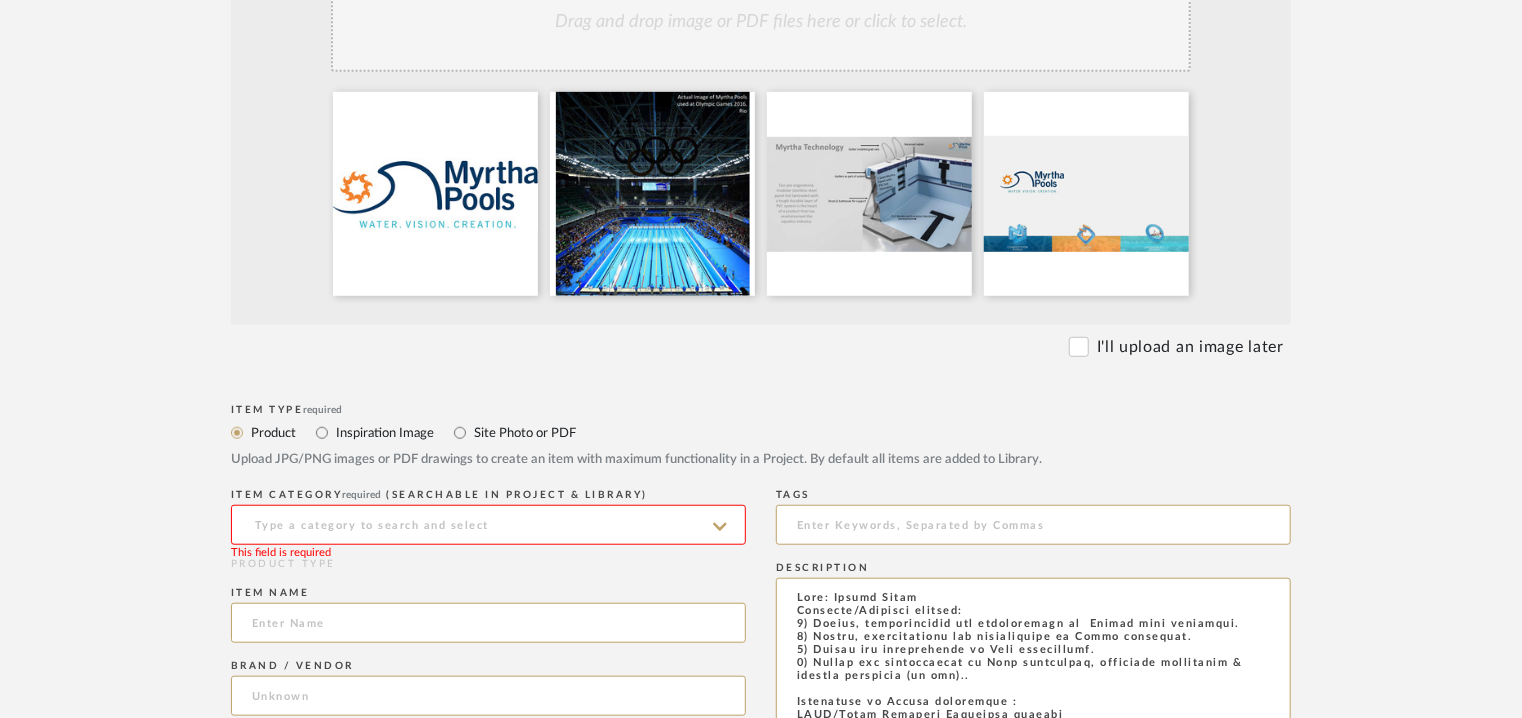 drag, startPoint x: 932, startPoint y: 613, endPoint x: 696, endPoint y: -26, distance: 681.1879 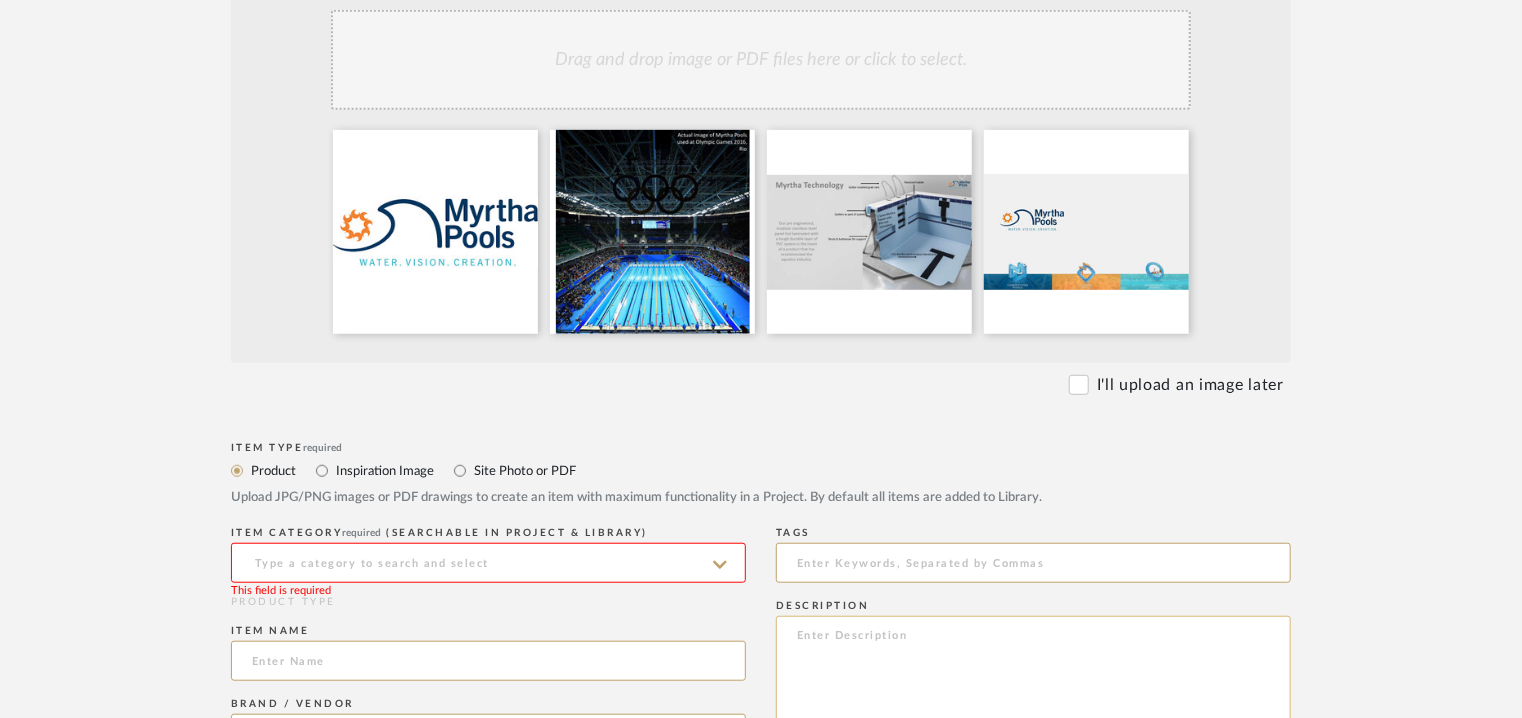 paste on "Type: Myrtha Pools
Products/Services offered:
1) Design, manufacturing and installation of  Myrtha pool structure.
2) Design, manufacturing and installation of Water treatment.
3) Supply and installation of Pool accessories.
4) Supply and installation of Pool essentials, competion essentials & special equipment (if any)..
Advantages of Myrtha technology :
FINA/World Aquatics Preferred partner
• Pool Supplier to Olympic Games
• Stainless Steel with PVC Hot Lamination
• 25 Years Structural Warranty, 15 Years Waterproofing Warranty
• Minimum maintenance and downtimes
• Quick Installation
• EN Standards for Hygiene and Safety
• Myrtha Technology is a pre engineered modular system
respecting FINA guidelines
• Builds more than 1500 pools every year, 300 public pools
• Can be designed for seismic prone regions
• Use of CFD – Computation Fluid Dynamics for hygiene and
hydraulics
• Use of REVIT, as a BIM Software
• Complete Solution Provide
Lead time: NA
Point of contact: Prajwal Rao
Assistant M..." 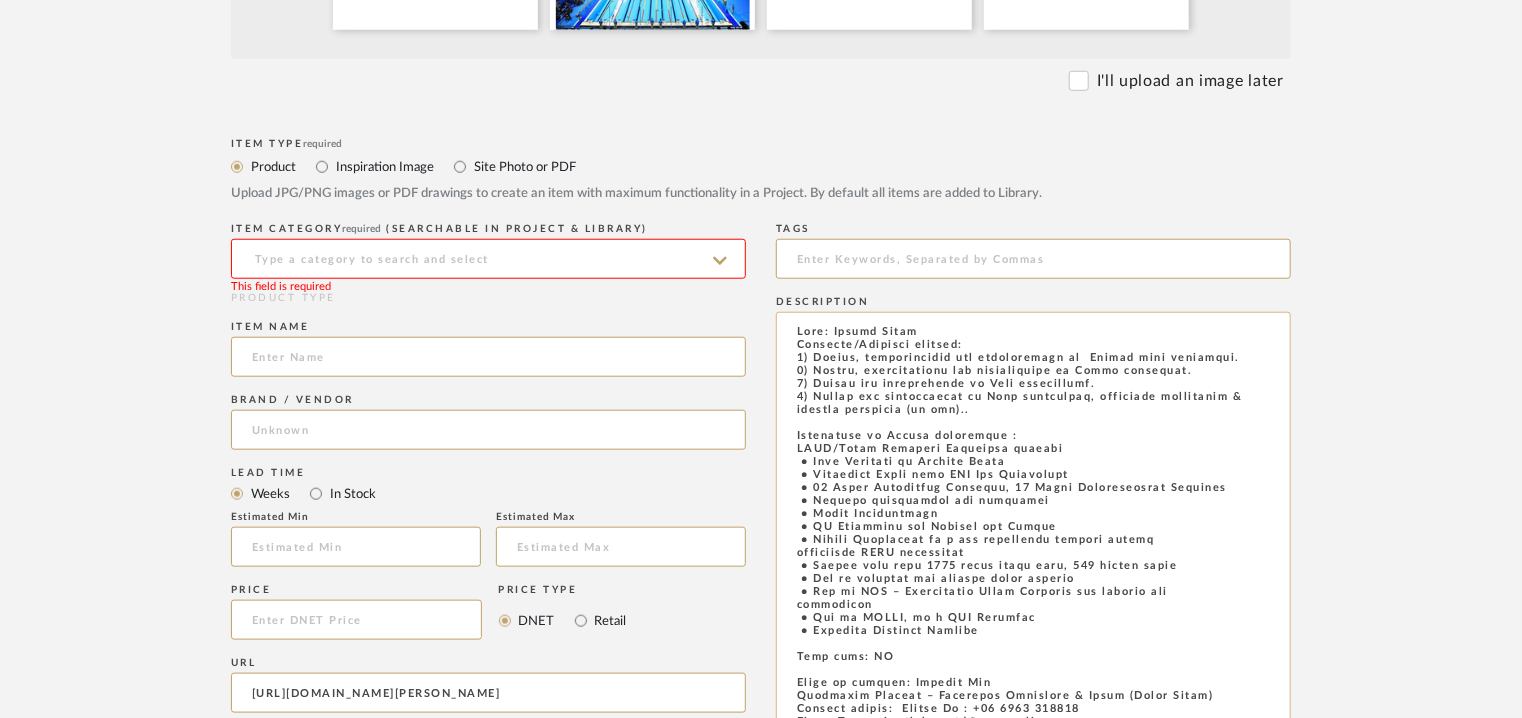 scroll, scrollTop: 1015, scrollLeft: 0, axis: vertical 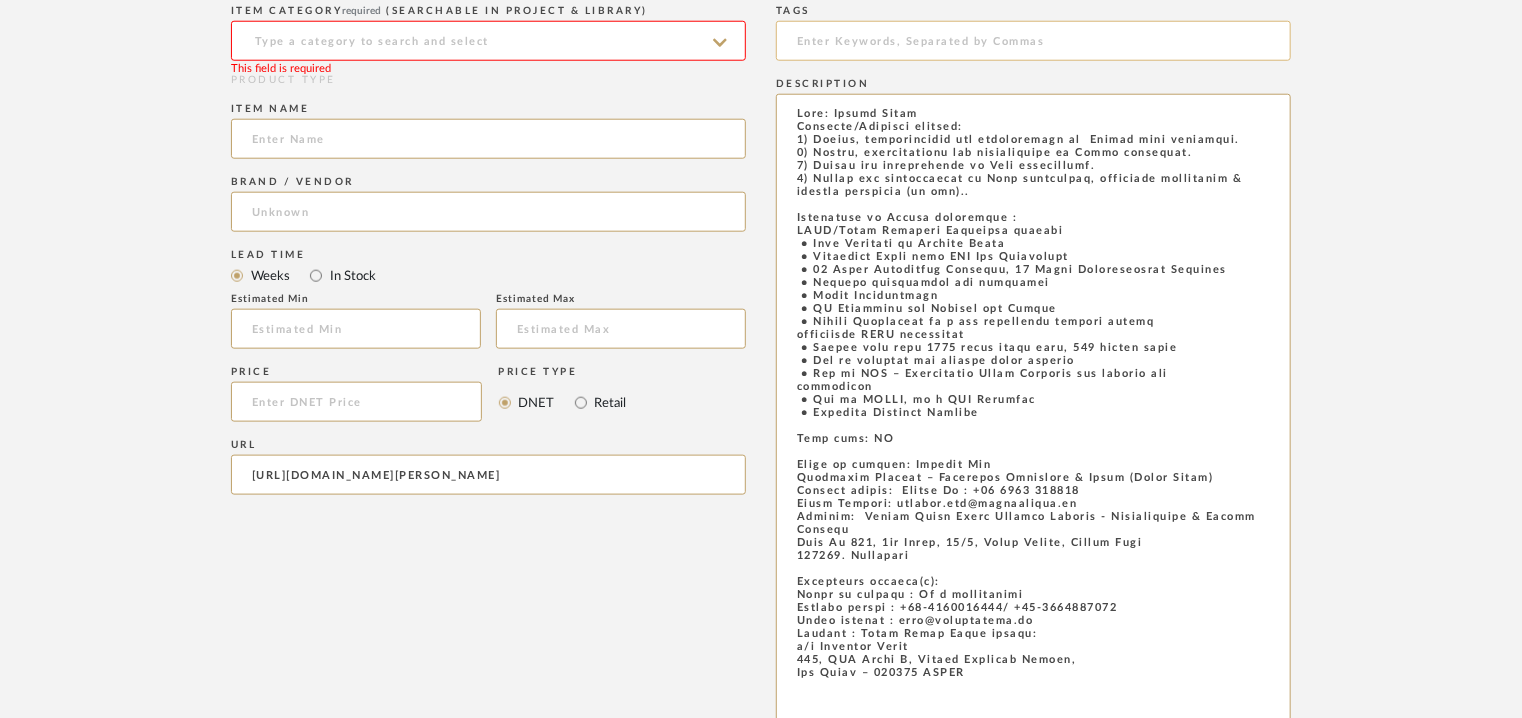 type on "Type: Myrtha Pools
Products/Services offered:
1) Design, manufacturing and installation of  Myrtha pool structure.
2) Design, manufacturing and installation of Water treatment.
3) Supply and installation of Pool accessories.
4) Supply and installation of Pool essentials, competion essentials & special equipment (if any)..
Advantages of Myrtha technology :
FINA/World Aquatics Preferred partner
• Pool Supplier to Olympic Games
• Stainless Steel with PVC Hot Lamination
• 25 Years Structural Warranty, 15 Years Waterproofing Warranty
• Minimum maintenance and downtimes
• Quick Installation
• EN Standards for Hygiene and Safety
• Myrtha Technology is a pre engineered modular system
respecting FINA guidelines
• Builds more than 1500 pools every year, 300 public pools
• Can be designed for seismic prone regions
• Use of CFD – Computation Fluid Dynamics for hygiene and
hydraulics
• Use of REVIT, as a BIM Software
• Complete Solution Provide
Lead time: NA
Point of contact: Prajwal Rao
Assistant M..." 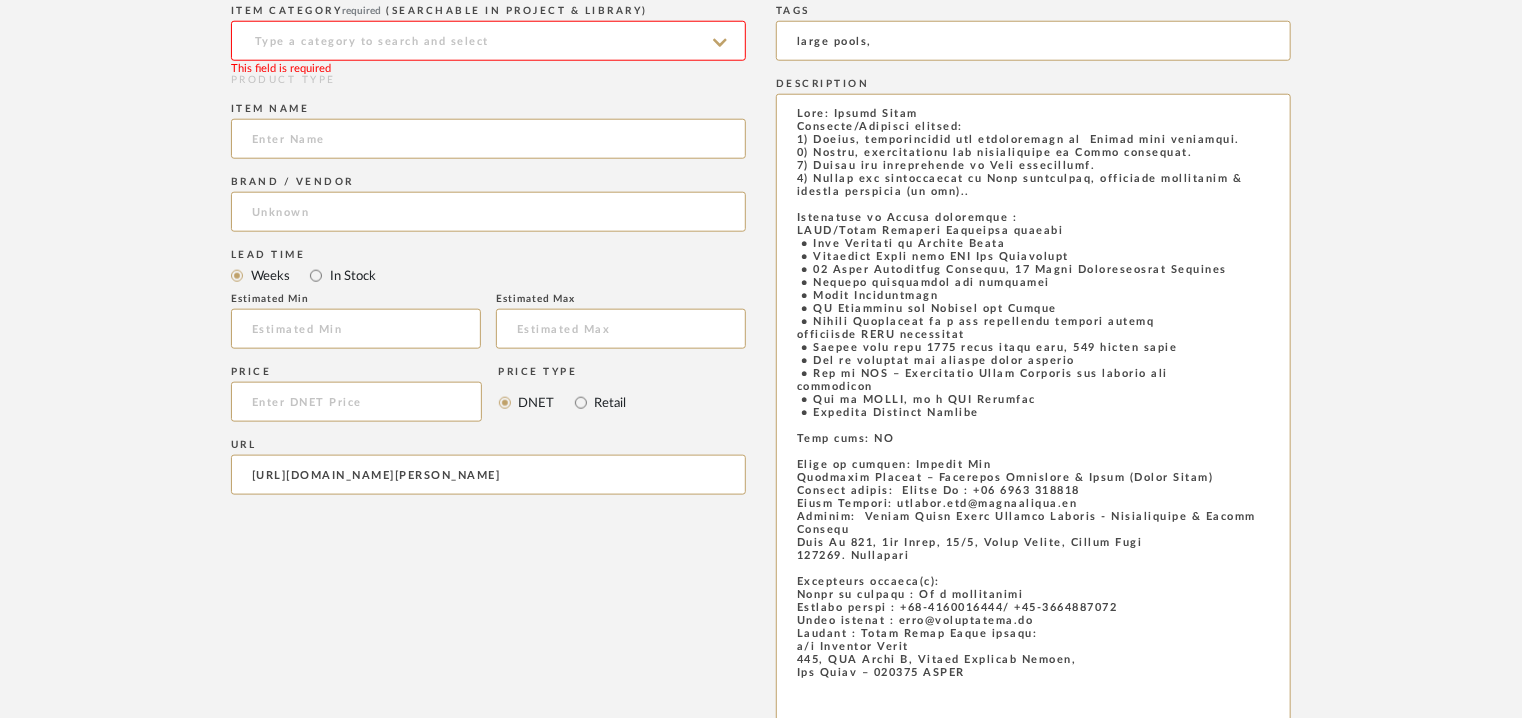 type on "large pools," 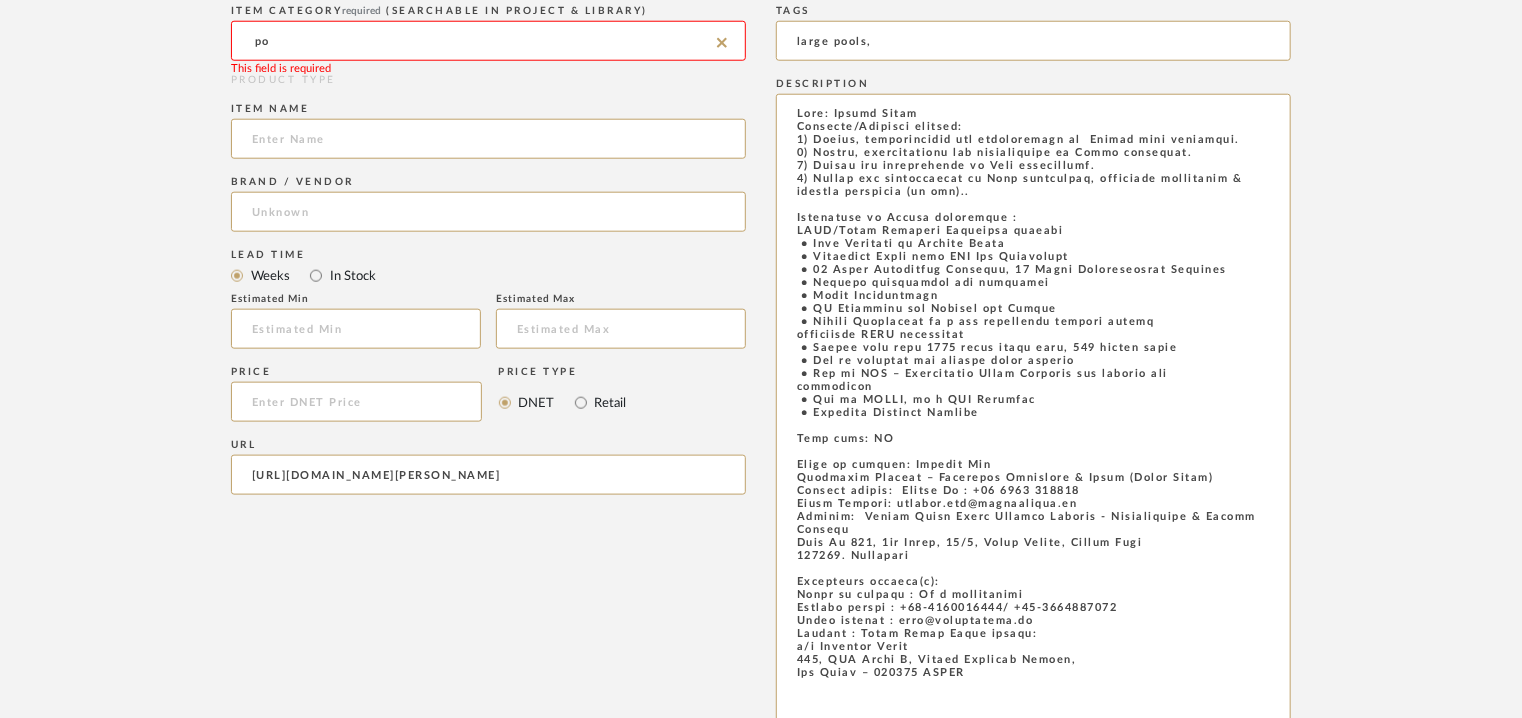 type on "p" 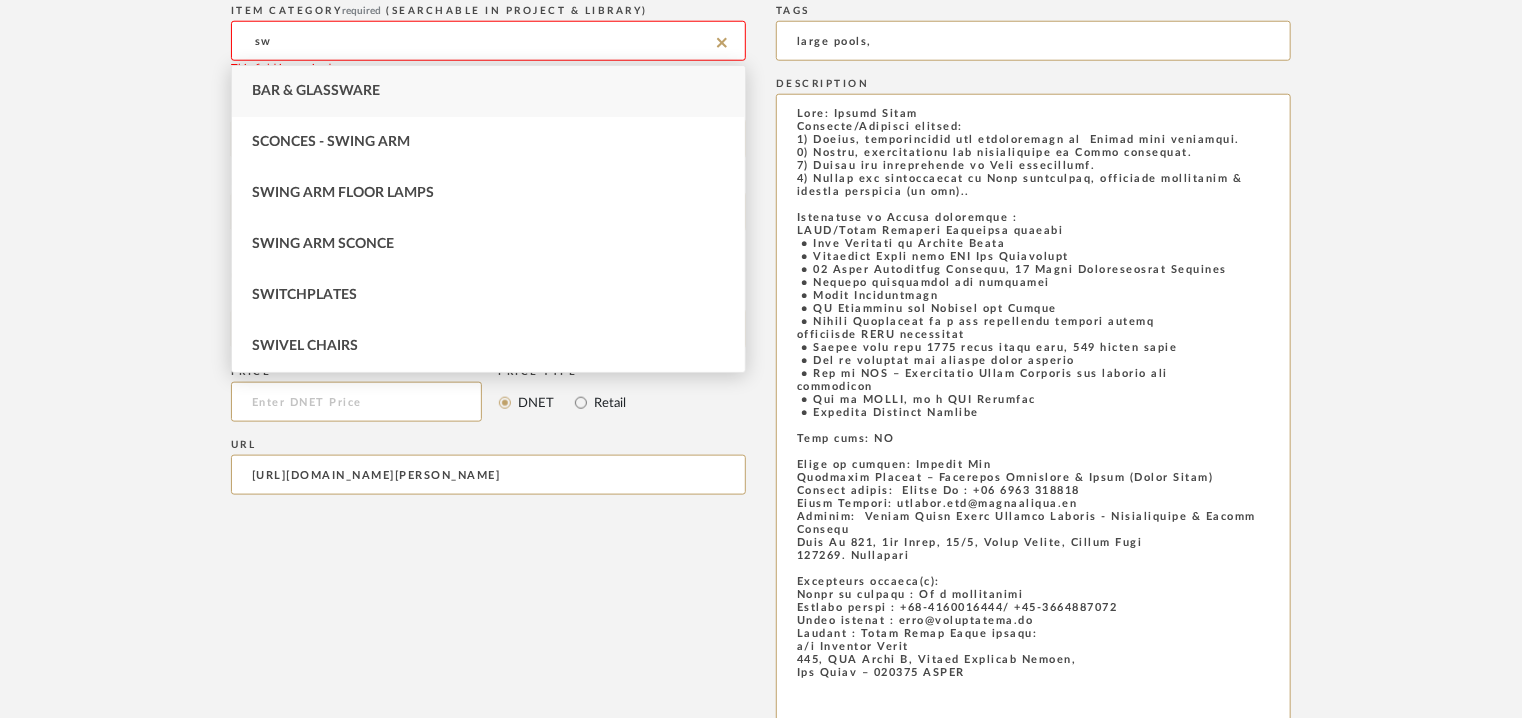 type on "s" 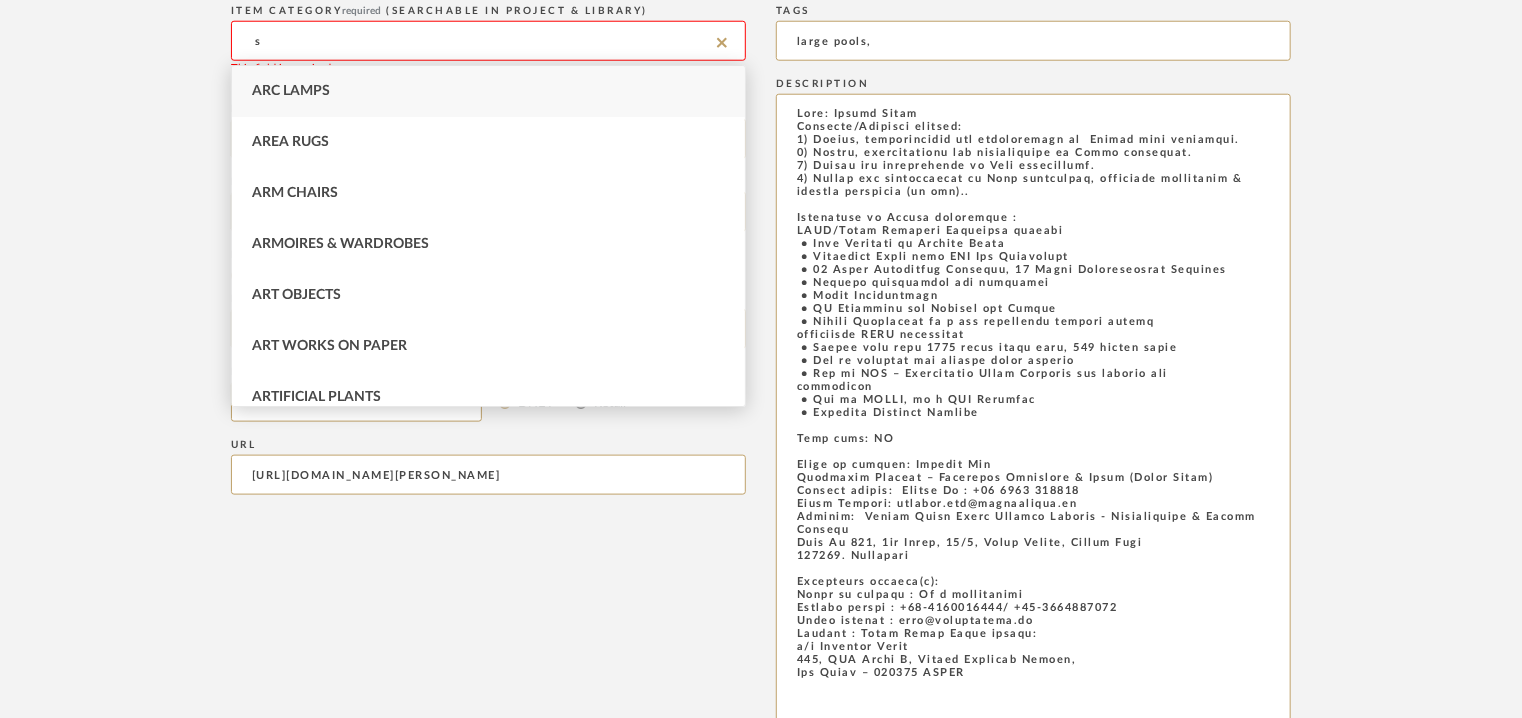 type 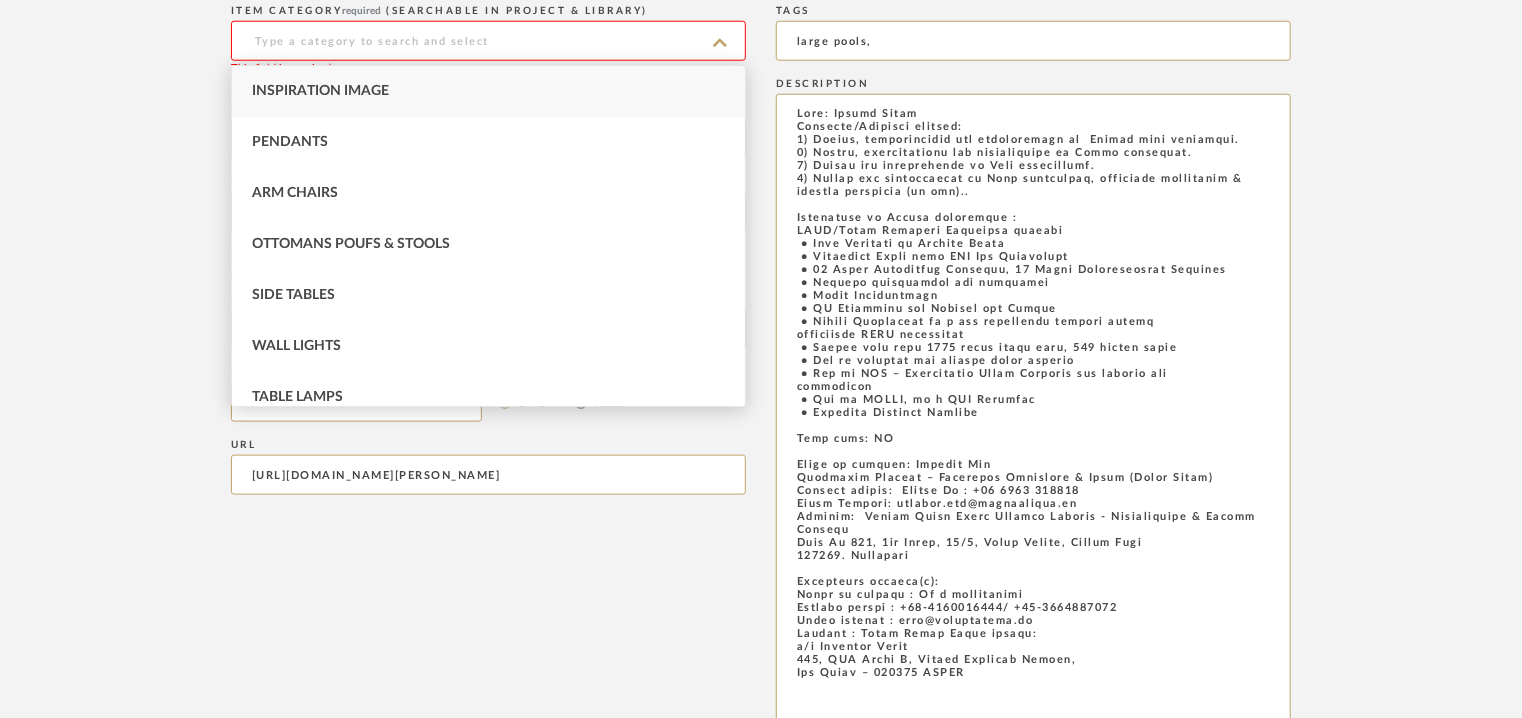 click on "URL  https://www.myrthapools.com/en/dealers/myrtha-pools-india/" 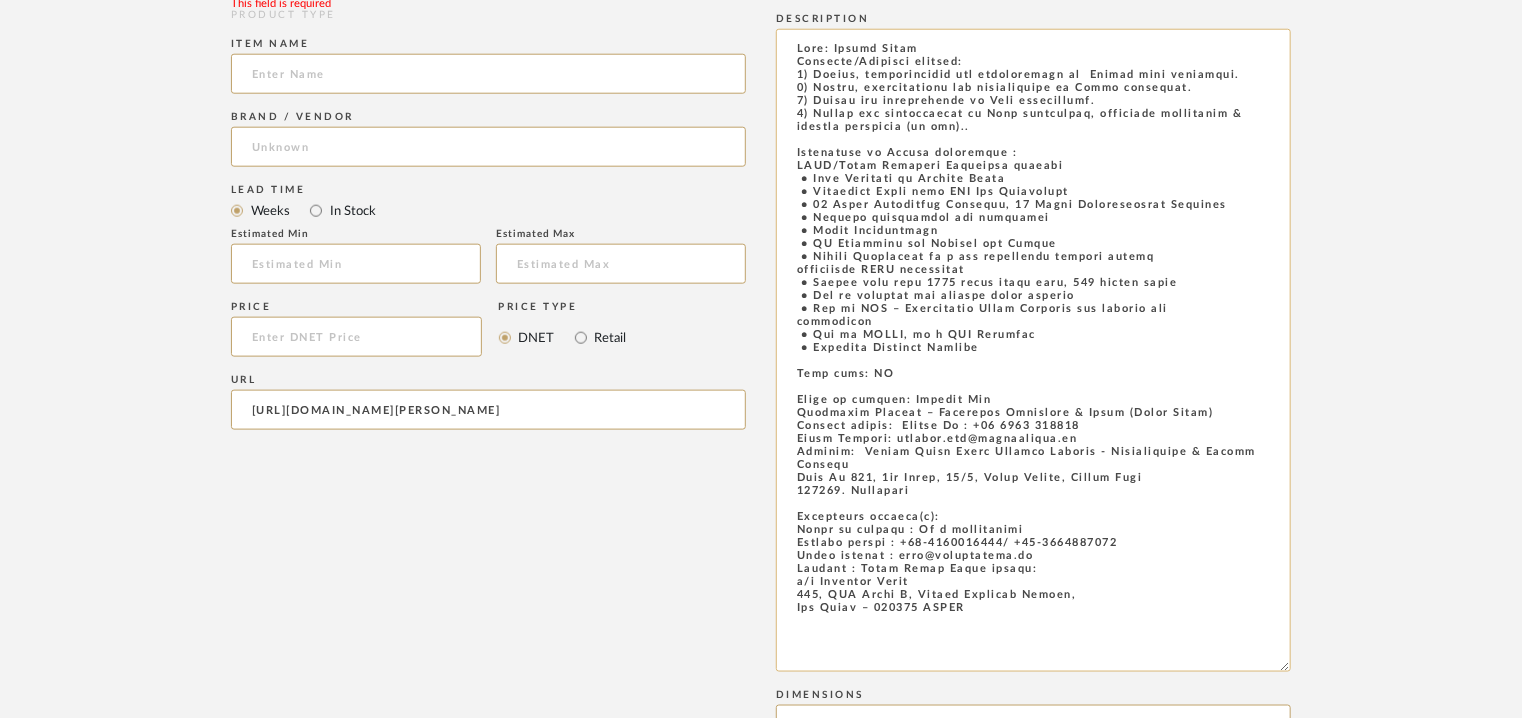 scroll, scrollTop: 1115, scrollLeft: 0, axis: vertical 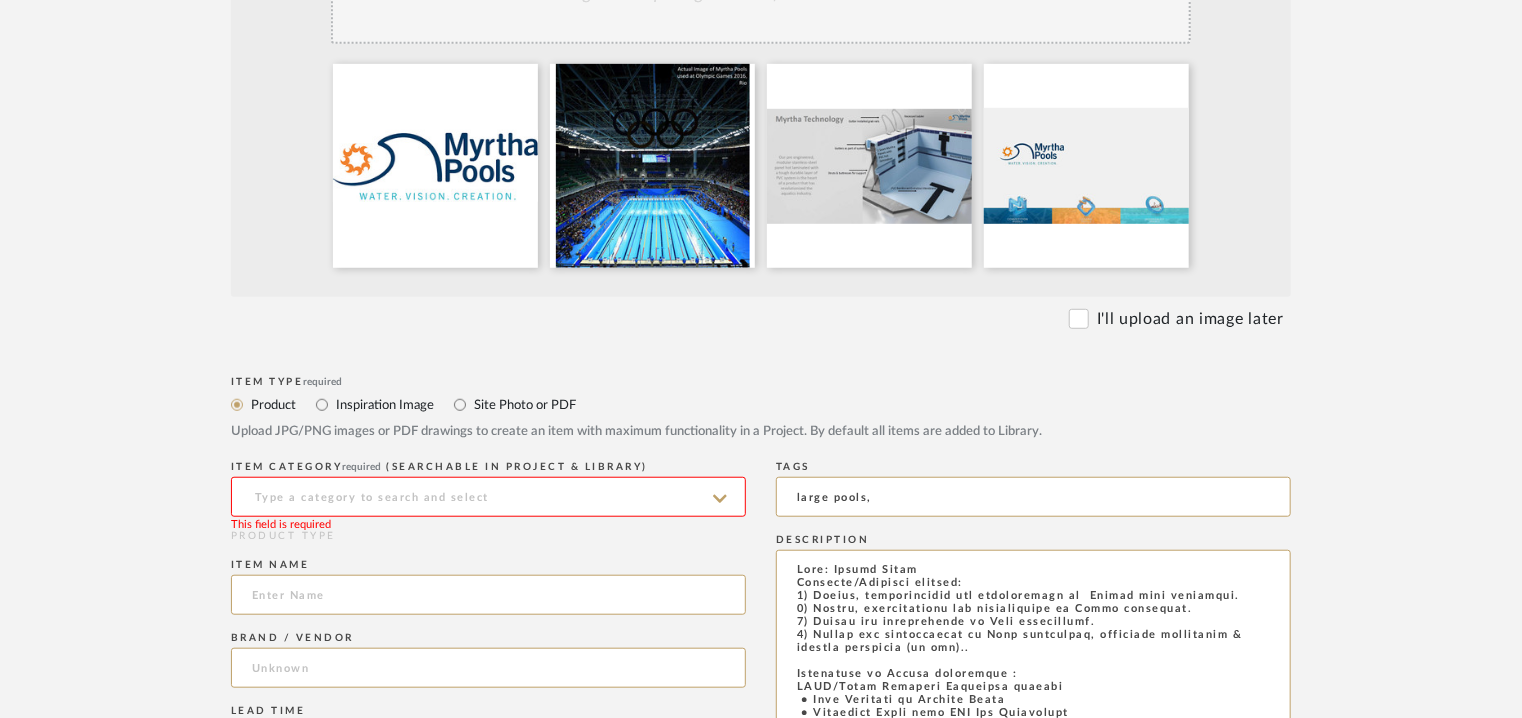 drag, startPoint x: 983, startPoint y: 608, endPoint x: 664, endPoint y: -12, distance: 697.25244 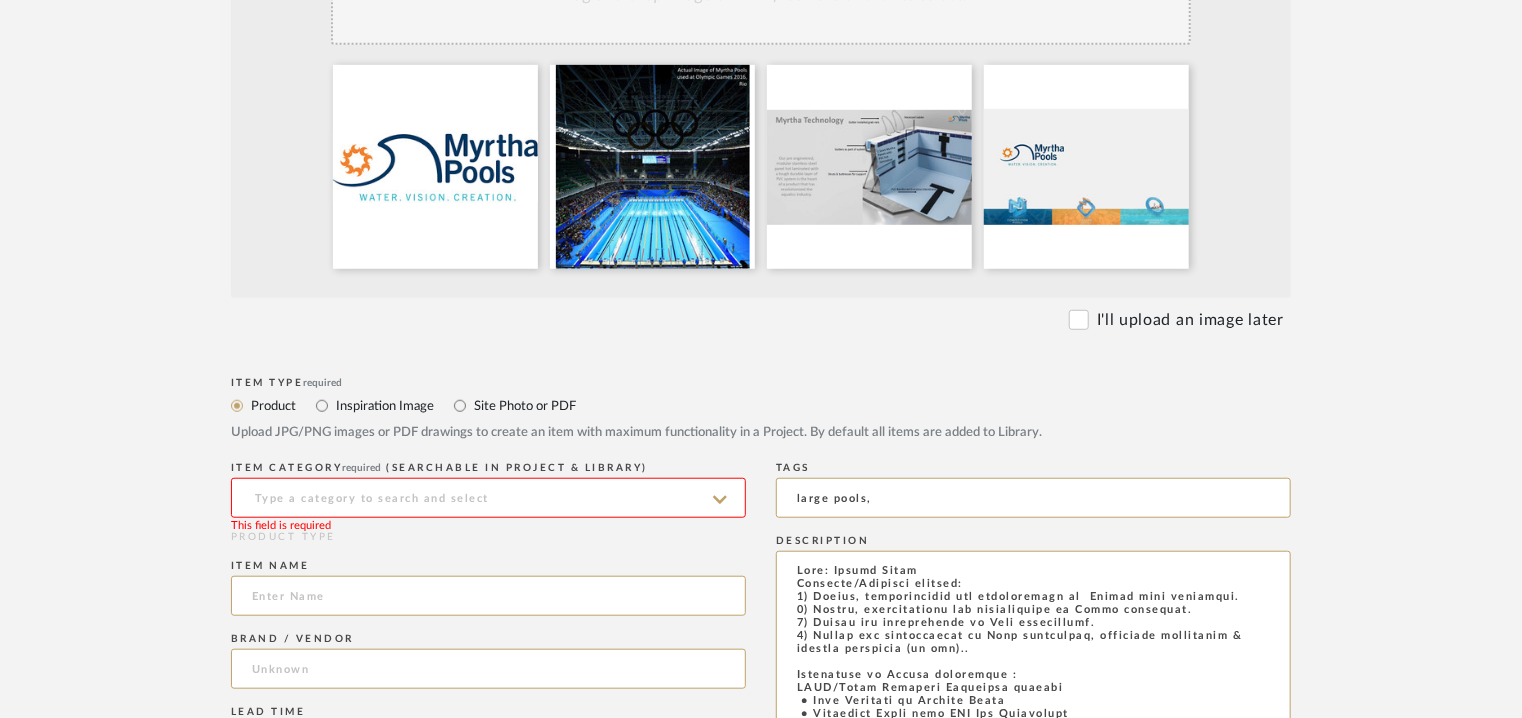 click on "Chrome Web Clipper   Import Pinterest   Support   All Projects   Library   Inspiration   Upload History  Hello, Tehseen  Create new item   Upload photos, documents or PDFs, or select below to bulk upload images  or Import from Pinterest .  All words used are easily searchable to find items later.  Bulk upload images - create multiple items  Import from Pinterest - create items Drag and drop image or PDF files here or click to select. I'll upload an image later  Item Type  required Product Inspiration Image  Site Photo or PDF   Upload JPG/PNG images or PDF drawings to create an item with maximum functionality in a Project. By default all items are added to Library.   ITEM CATEGORY  required (Searchable in Project & Library) This field is required  PRODUCT TYPE  Item name   Brand / Vendor   Lead Time  Weeks In Stock  Estimated Min   Estimated Max   Price   Price Type  DNET Retail  URL  https://www.myrthapools.com/en/dealers/myrtha-pools-india/  Tags  large pools,  Description   Dimensions   Notes" at bounding box center (761, -199) 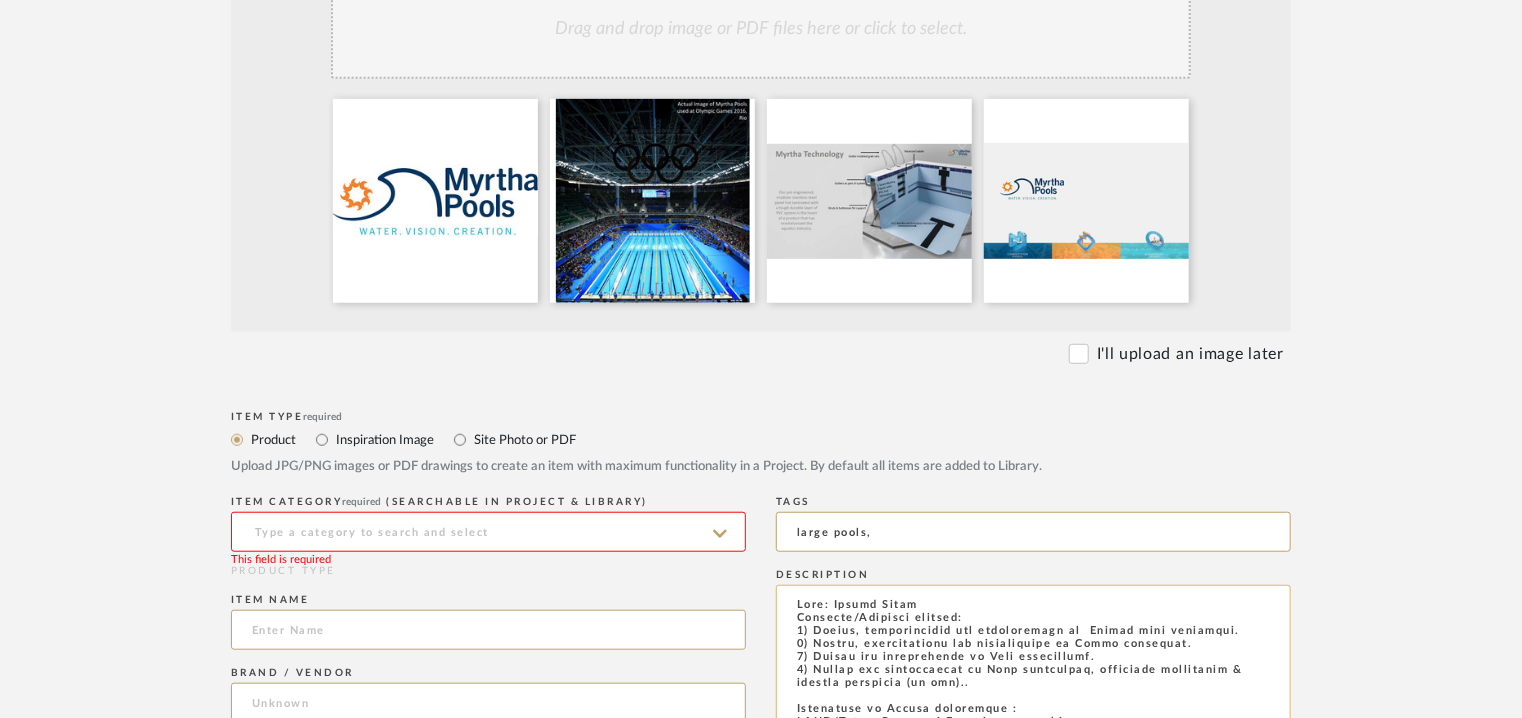 drag, startPoint x: 859, startPoint y: 611, endPoint x: 858, endPoint y: 601, distance: 10.049875 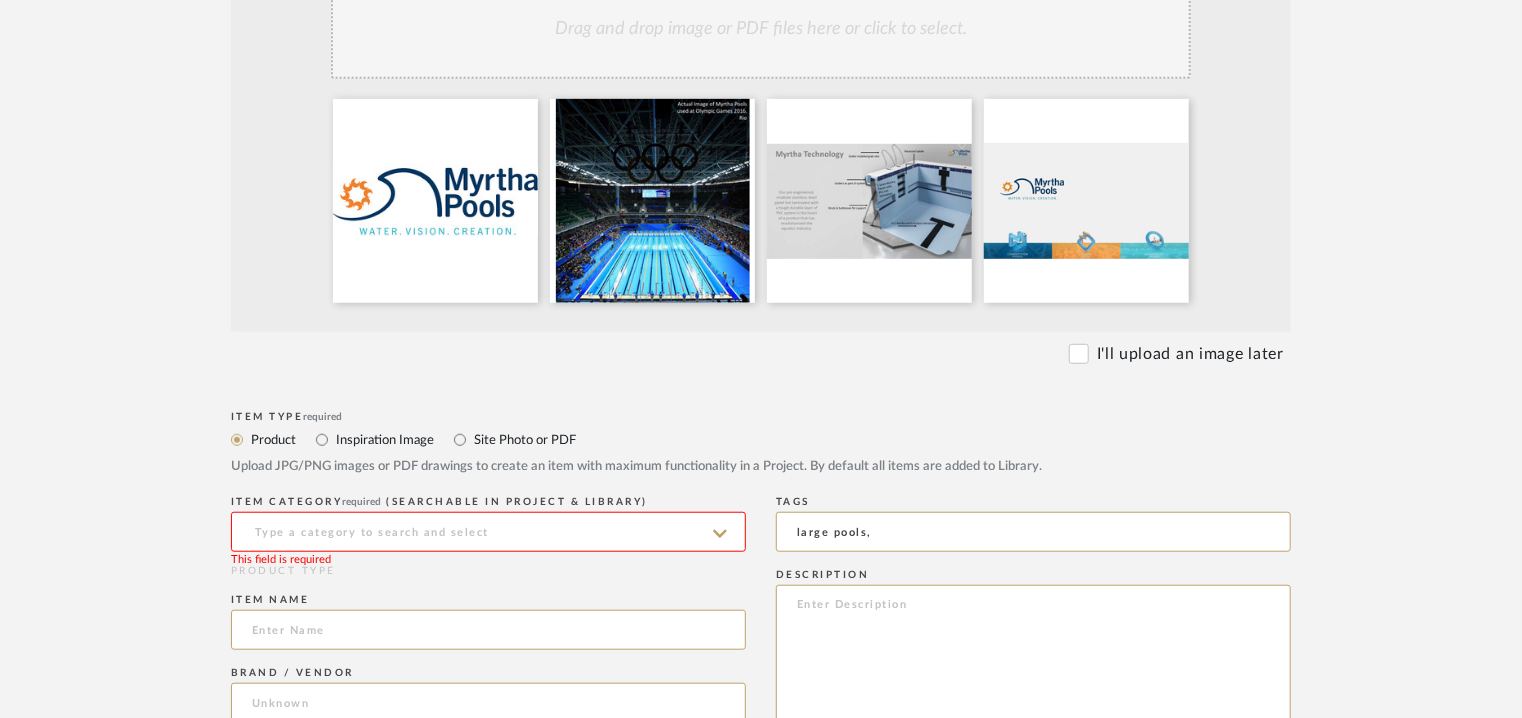 type 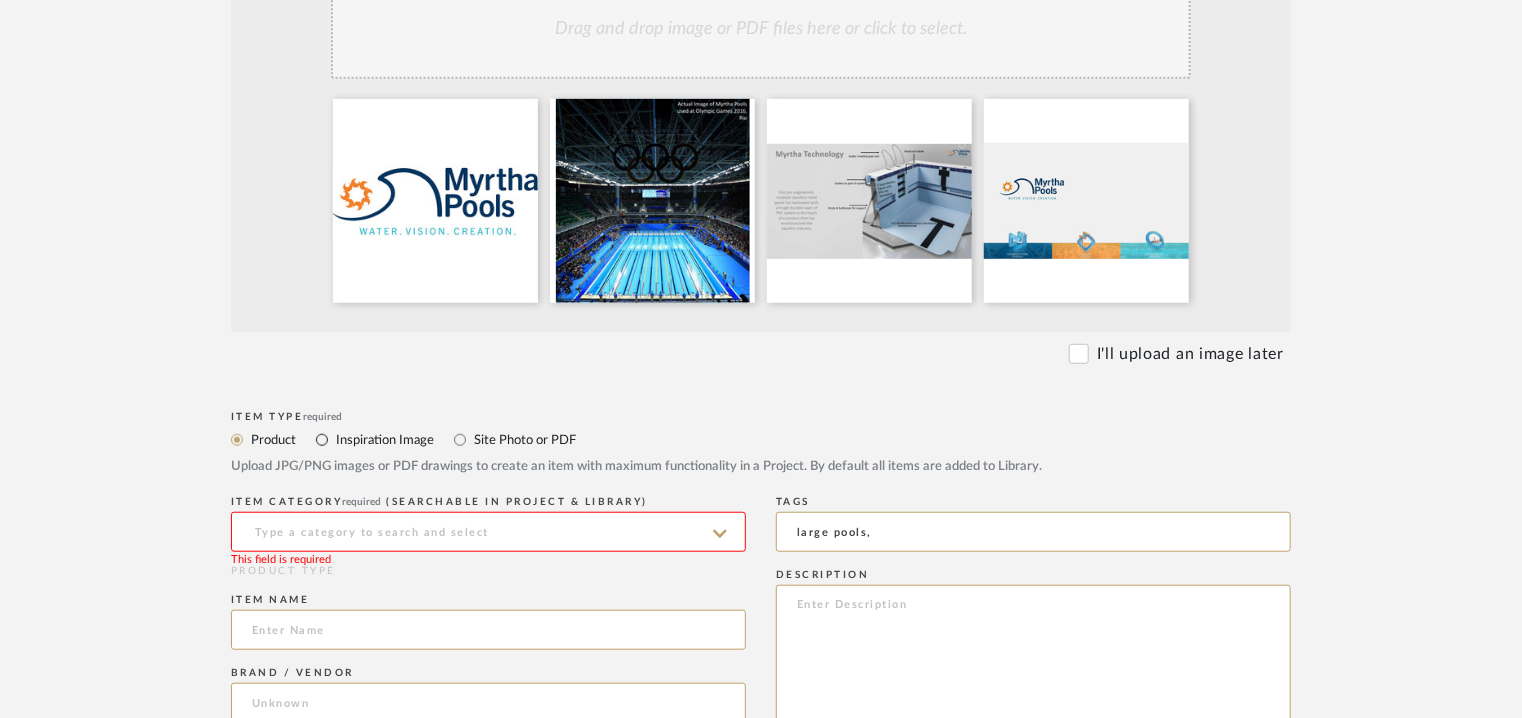 click on "Inspiration Image" at bounding box center (322, 440) 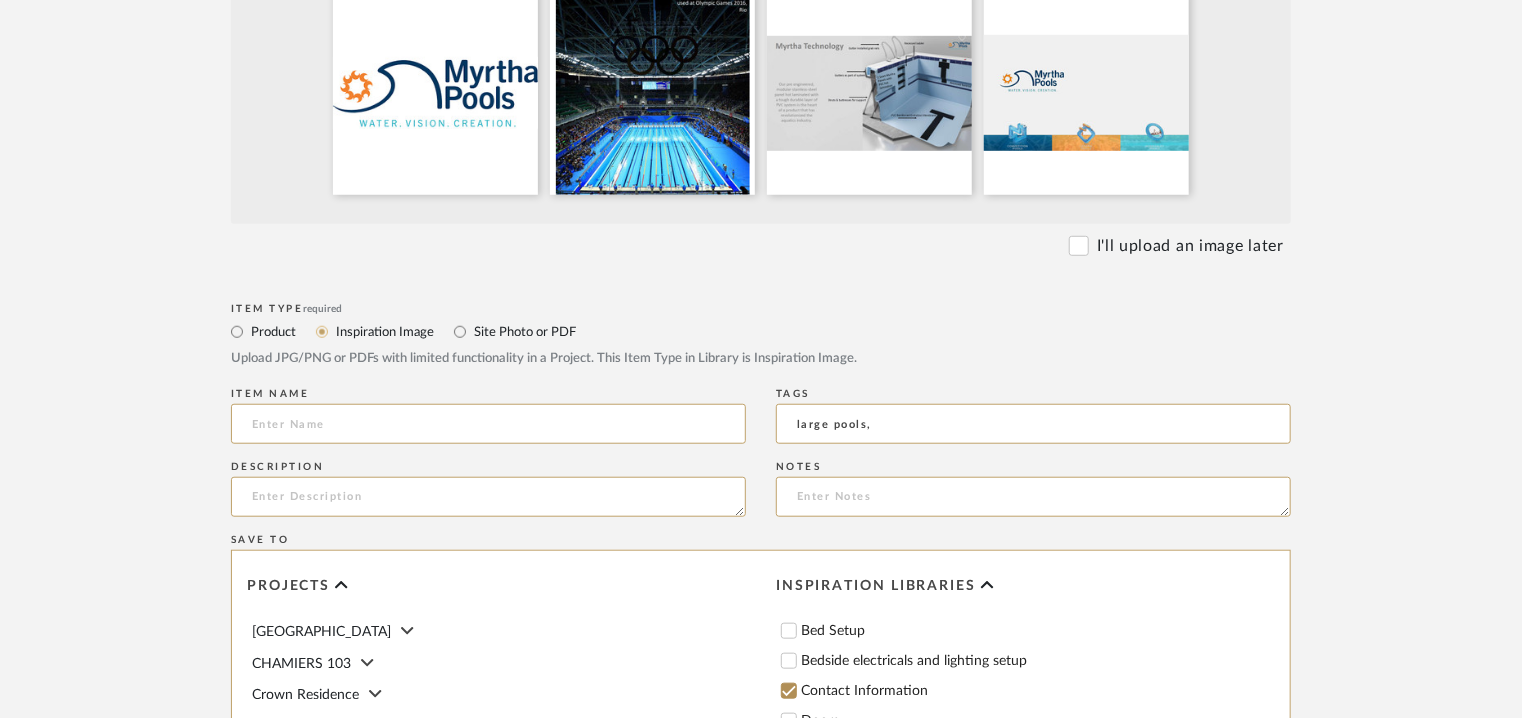scroll, scrollTop: 619, scrollLeft: 0, axis: vertical 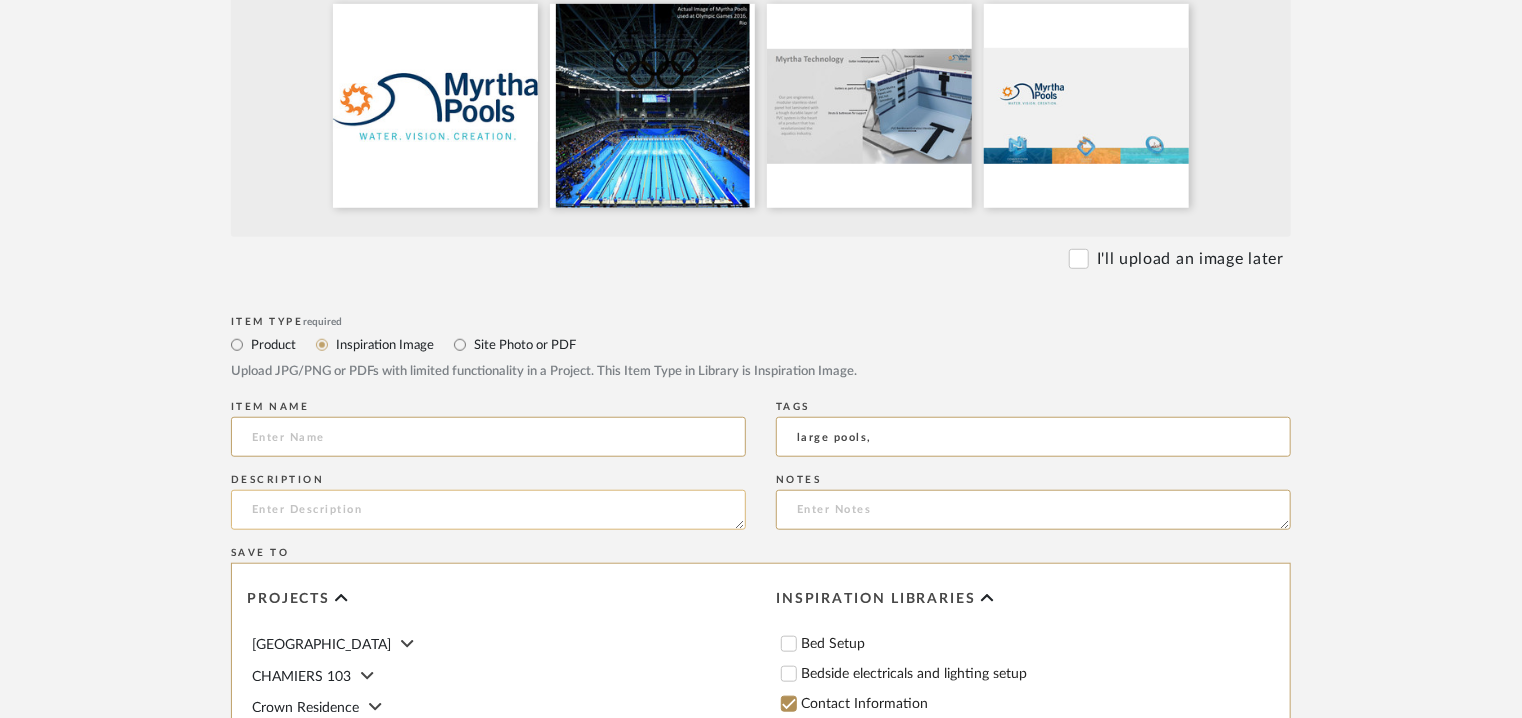 paste on "Type: Myrtha Pools
Products/Services offered:
1) Design, manufacturing and installation of  Myrtha pool structure.
2) Design, manufacturing and installation of Water treatment.
3) Supply and installation of Pool accessories.
4) Supply and installation of Pool essentials, competion essentials & special equipment (if any)..
Advantages of Myrtha technology :
FINA/World Aquatics Preferred partner
• Pool Supplier to Olympic Games
• Stainless Steel with PVC Hot Lamination
• 25 Years Structural Warranty, 15 Years Waterproofing Warranty
• Minimum maintenance and downtimes
• Quick Installation
• EN Standards for Hygiene and Safety
• Myrtha Technology is a pre engineered modular system
respecting FINA guidelines
• Builds more than 1500 pools every year, 300 public pools
• Can be designed for seismic prone regions
• Use of CFD – Computation Fluid Dynamics for hygiene and
hydraulics
• Use of REVIT, as a BIM Software
• Complete Solution Provide
Lead time: NA
Point of contact: Prajwal Rao
Assistant M..." 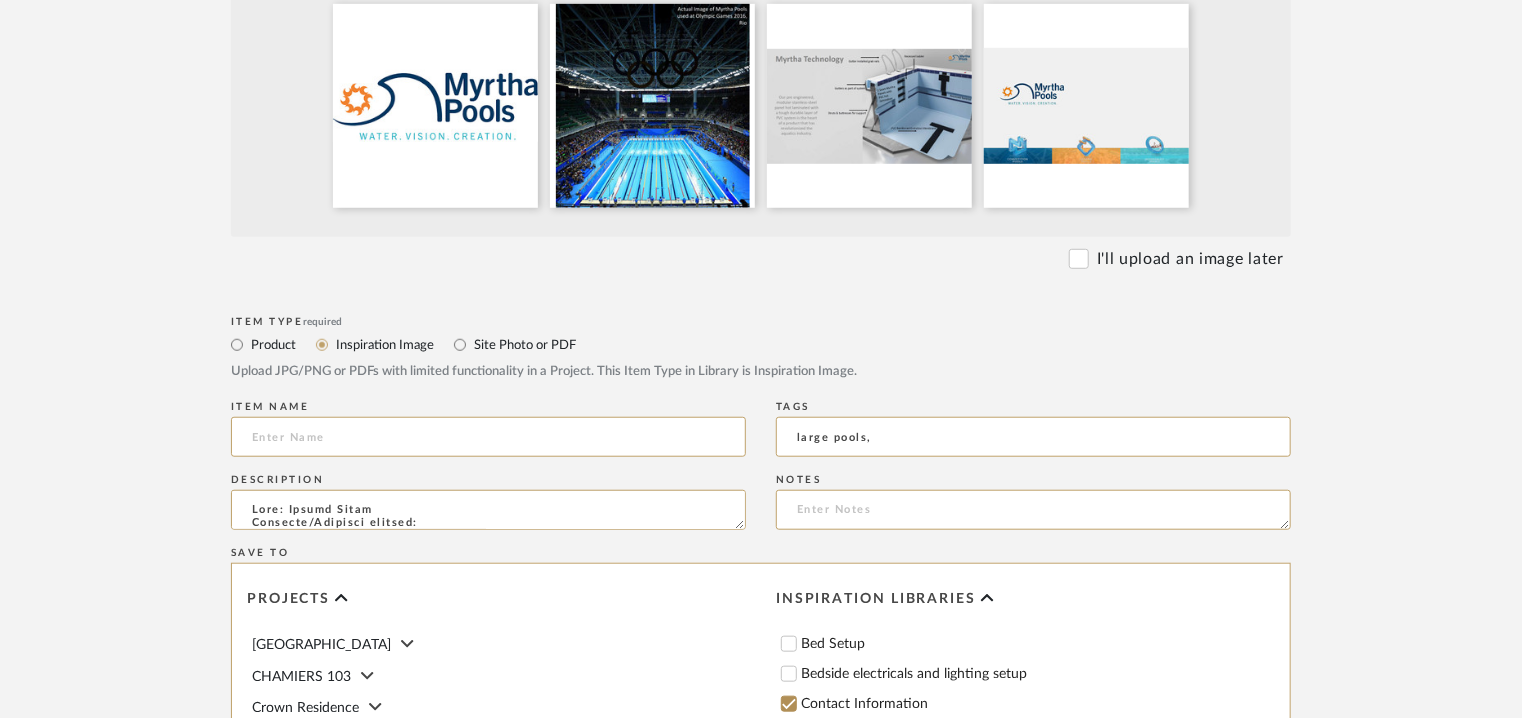 scroll, scrollTop: 570, scrollLeft: 0, axis: vertical 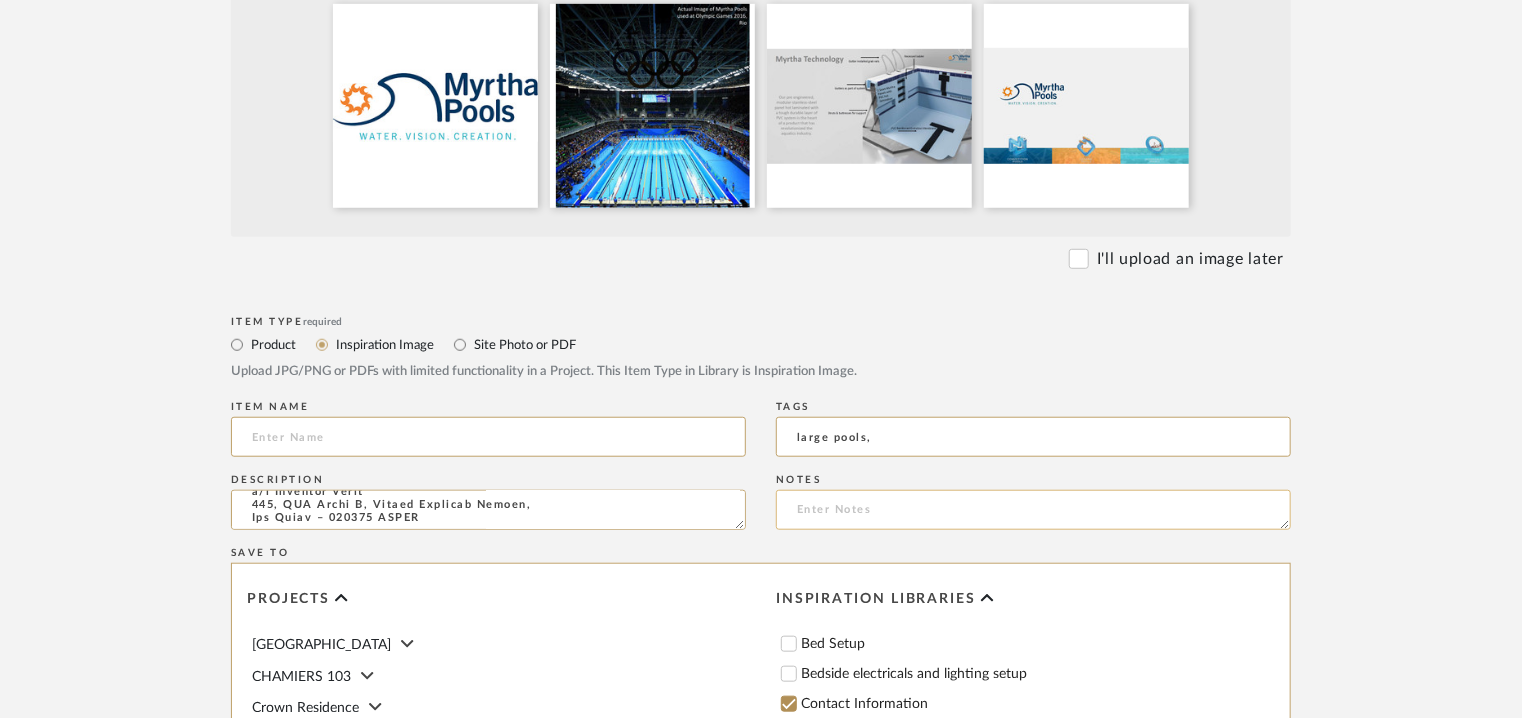 type on "Type: Myrtha Pools
Products/Services offered:
1) Design, manufacturing and installation of  Myrtha pool structure.
2) Design, manufacturing and installation of Water treatment.
3) Supply and installation of Pool accessories.
4) Supply and installation of Pool essentials, competion essentials & special equipment (if any)..
Advantages of Myrtha technology :
FINA/World Aquatics Preferred partner
• Pool Supplier to Olympic Games
• Stainless Steel with PVC Hot Lamination
• 25 Years Structural Warranty, 15 Years Waterproofing Warranty
• Minimum maintenance and downtimes
• Quick Installation
• EN Standards for Hygiene and Safety
• Myrtha Technology is a pre engineered modular system
respecting FINA guidelines
• Builds more than 1500 pools every year, 300 public pools
• Can be designed for seismic prone regions
• Use of CFD – Computation Fluid Dynamics for hygiene and
hydraulics
• Use of REVIT, as a BIM Software
• Complete Solution Provide
Lead time: NA
Point of contact: Prajwal Rao
Assistant M..." 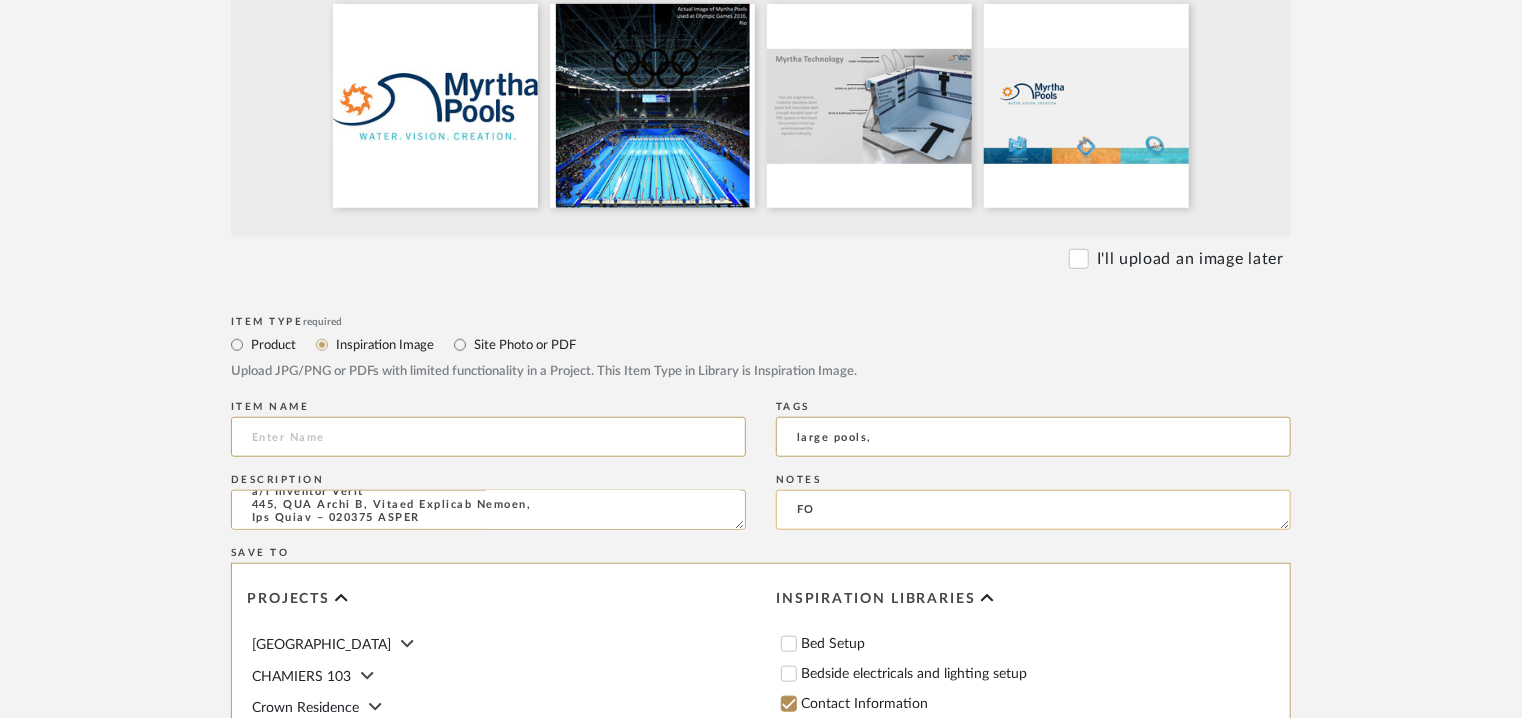 type on "F" 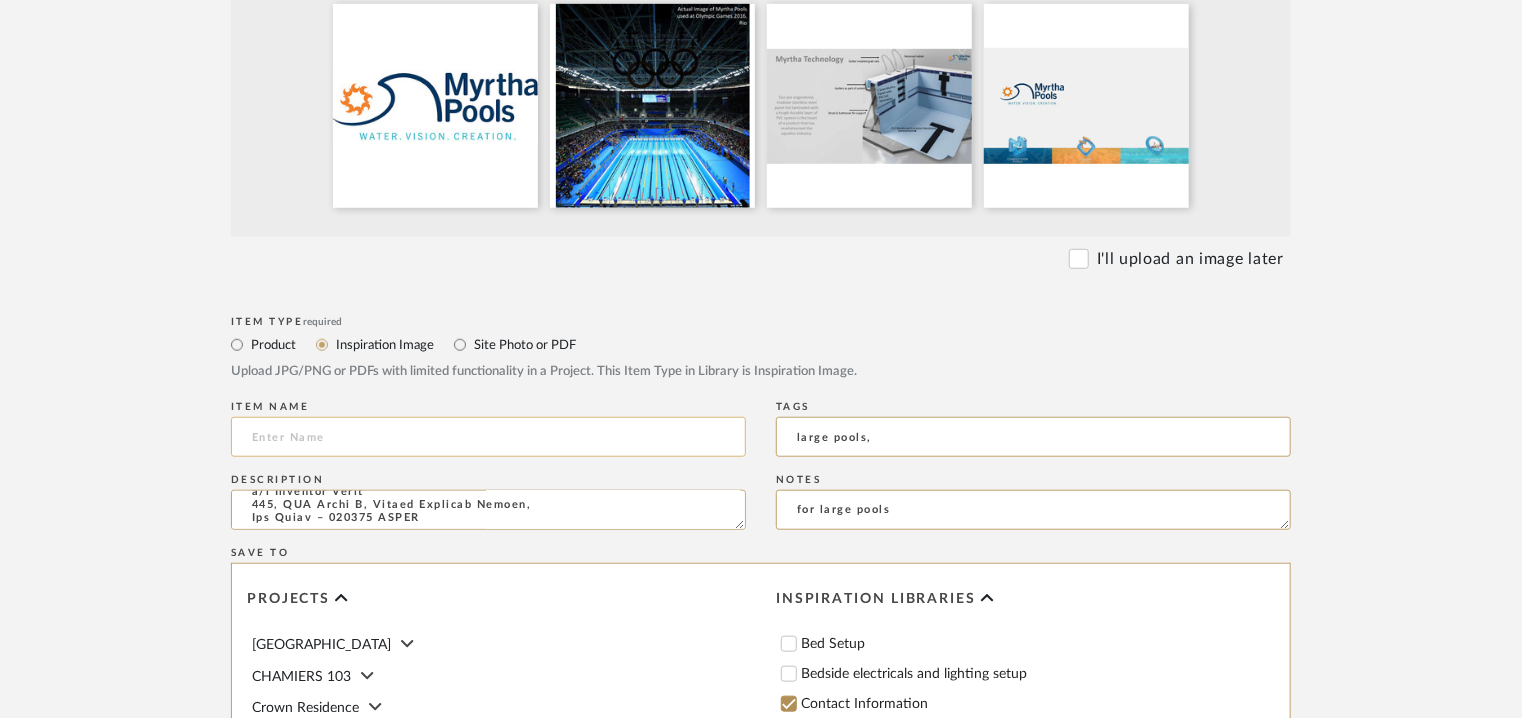 type on "for large pools" 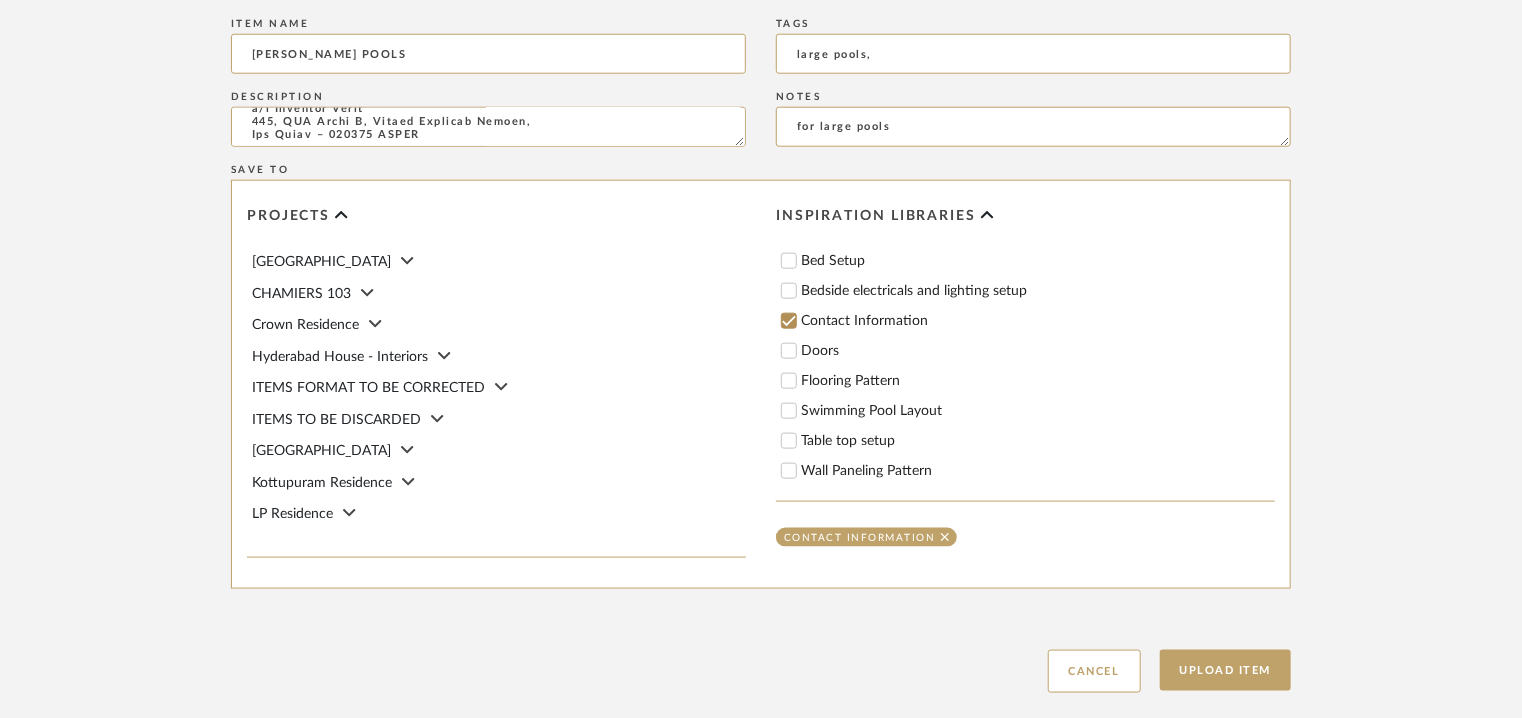 scroll, scrollTop: 1119, scrollLeft: 0, axis: vertical 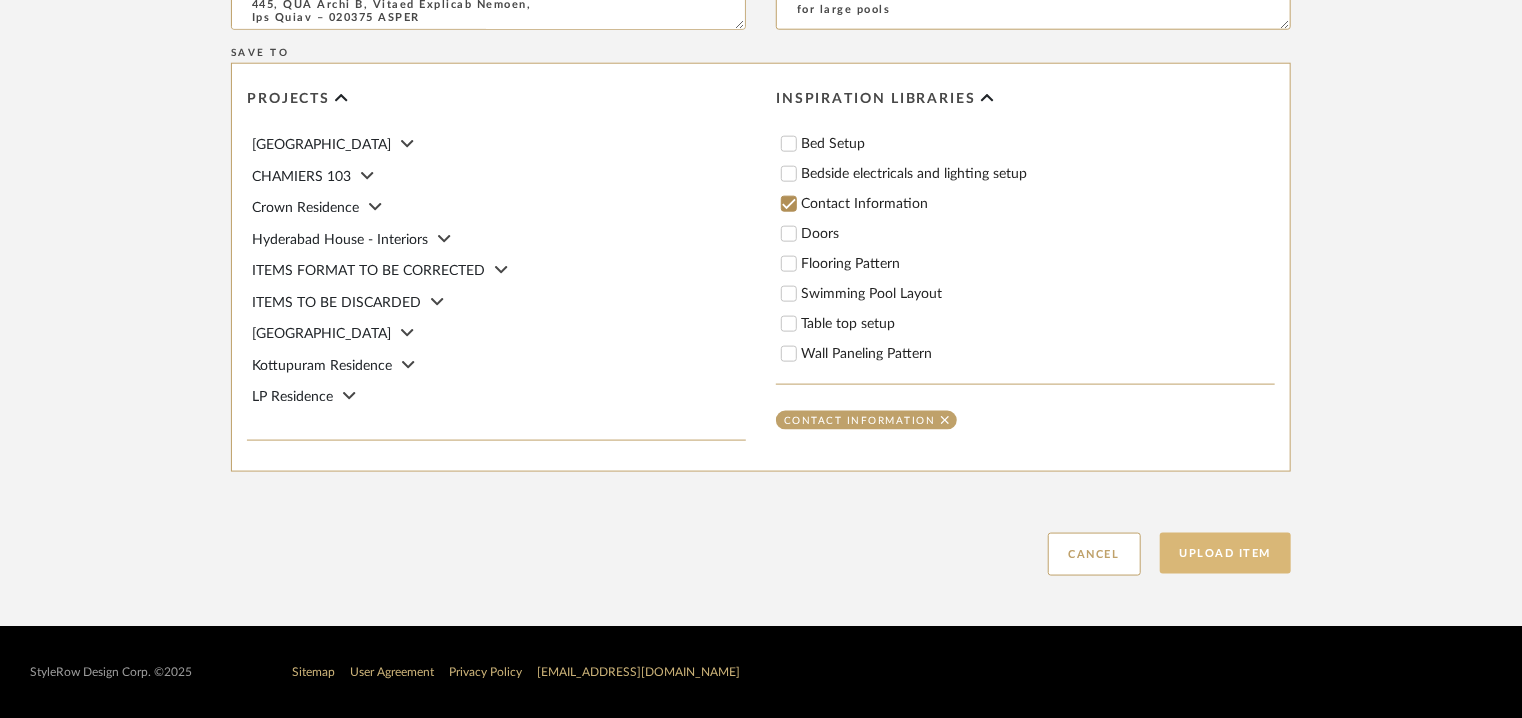 type on "MYRTHA POOLS" 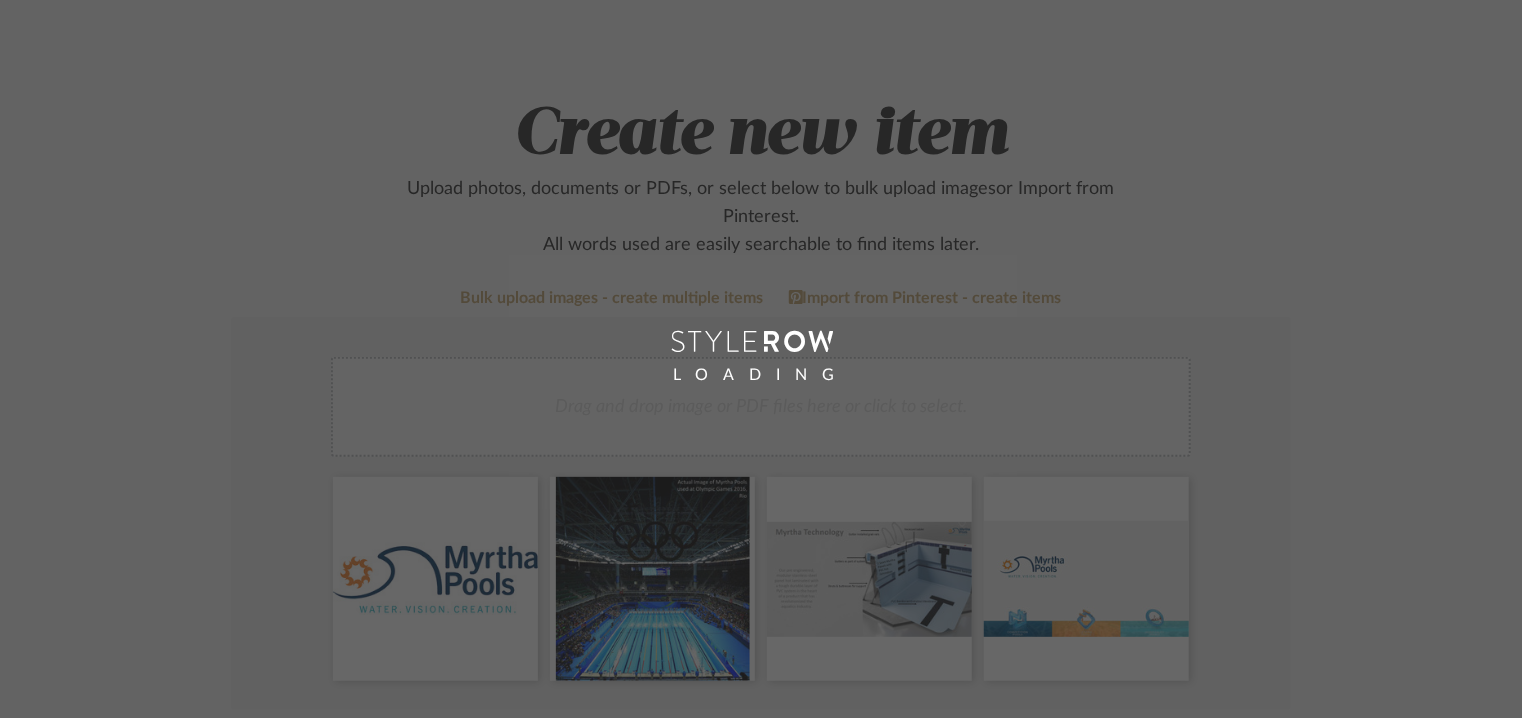 scroll, scrollTop: 0, scrollLeft: 0, axis: both 